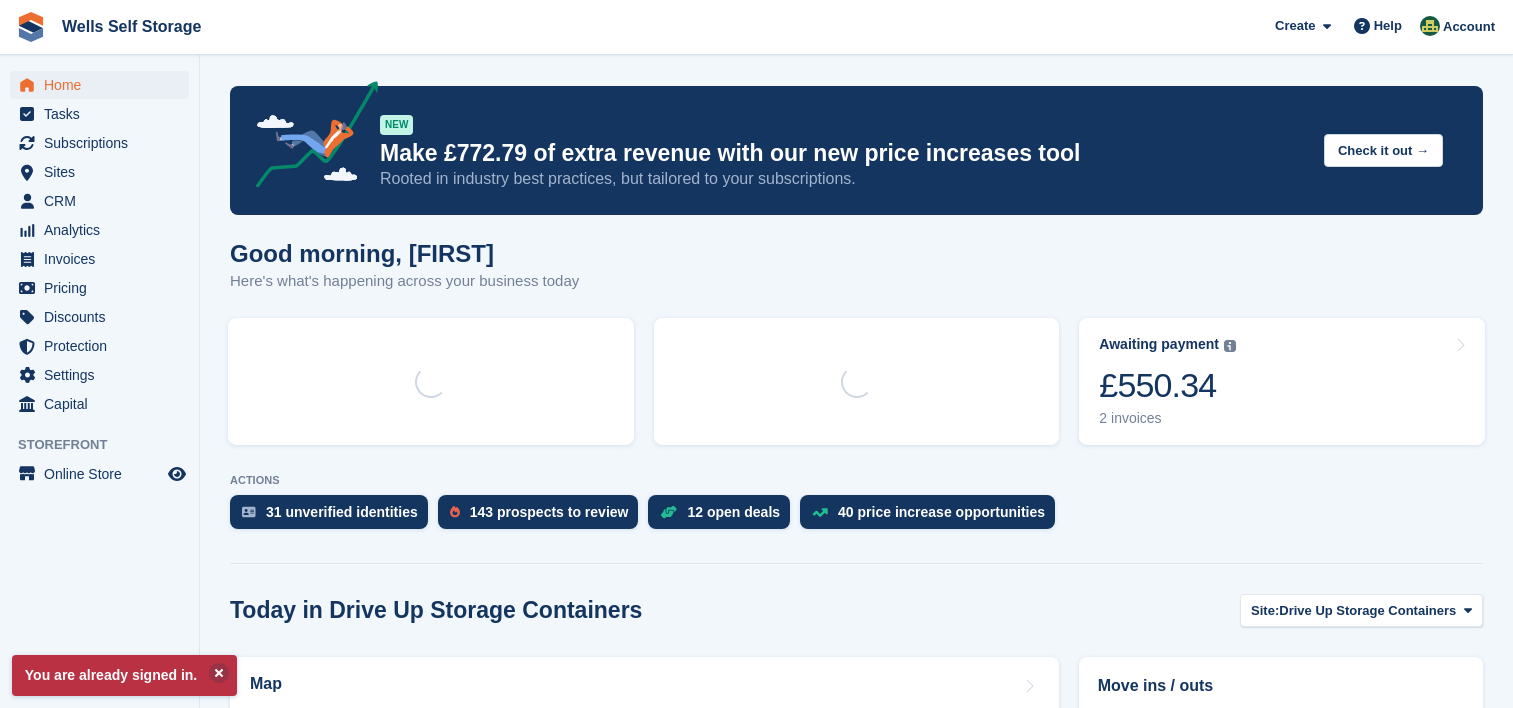 scroll, scrollTop: 0, scrollLeft: 0, axis: both 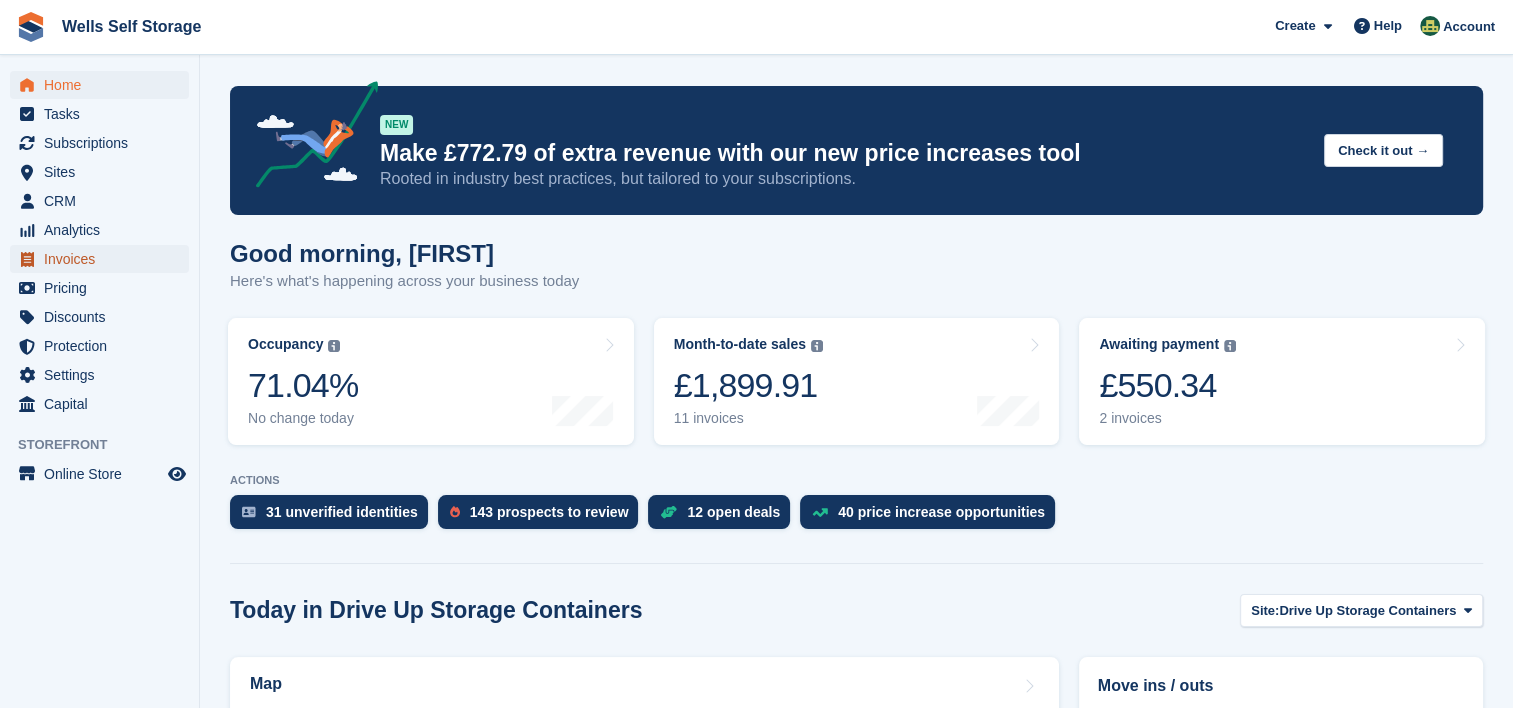 click on "Invoices" at bounding box center [104, 259] 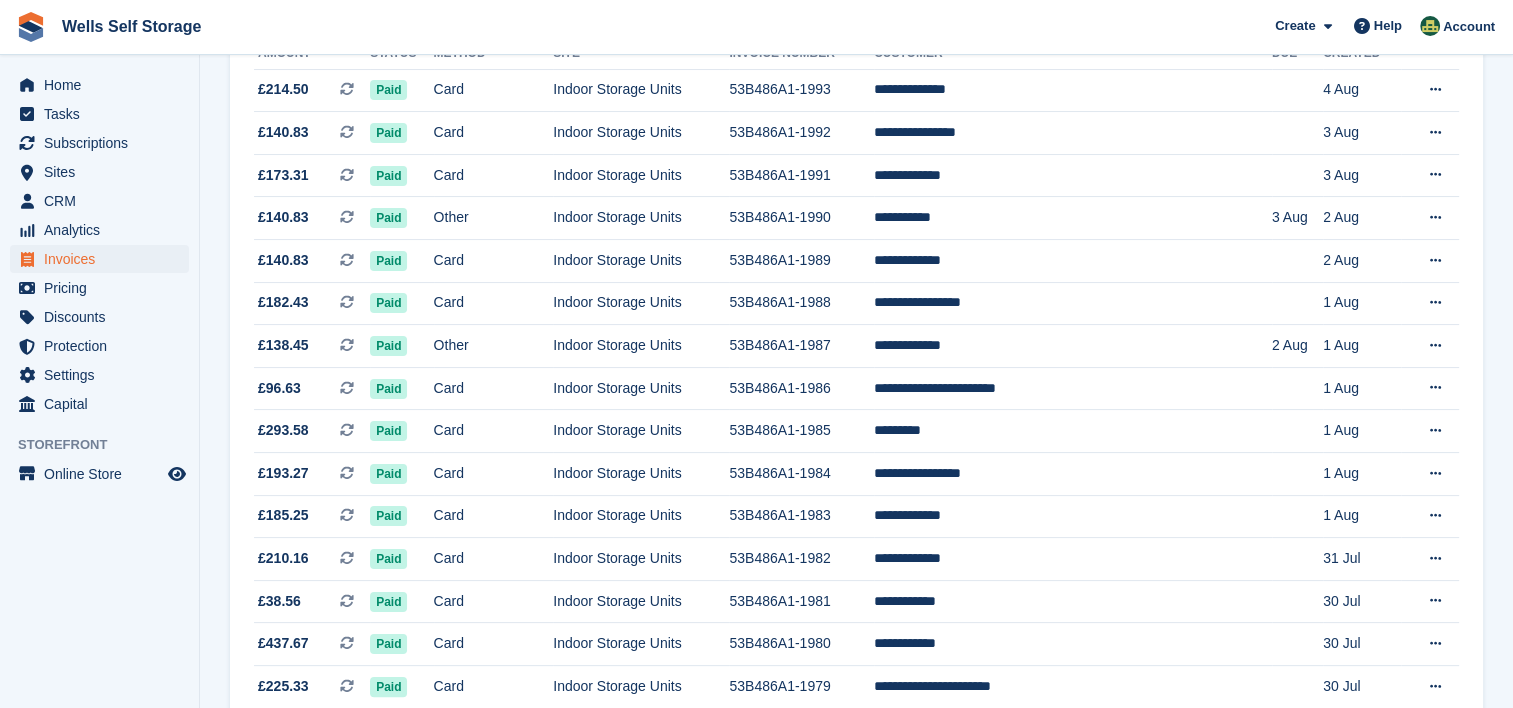 scroll, scrollTop: 0, scrollLeft: 0, axis: both 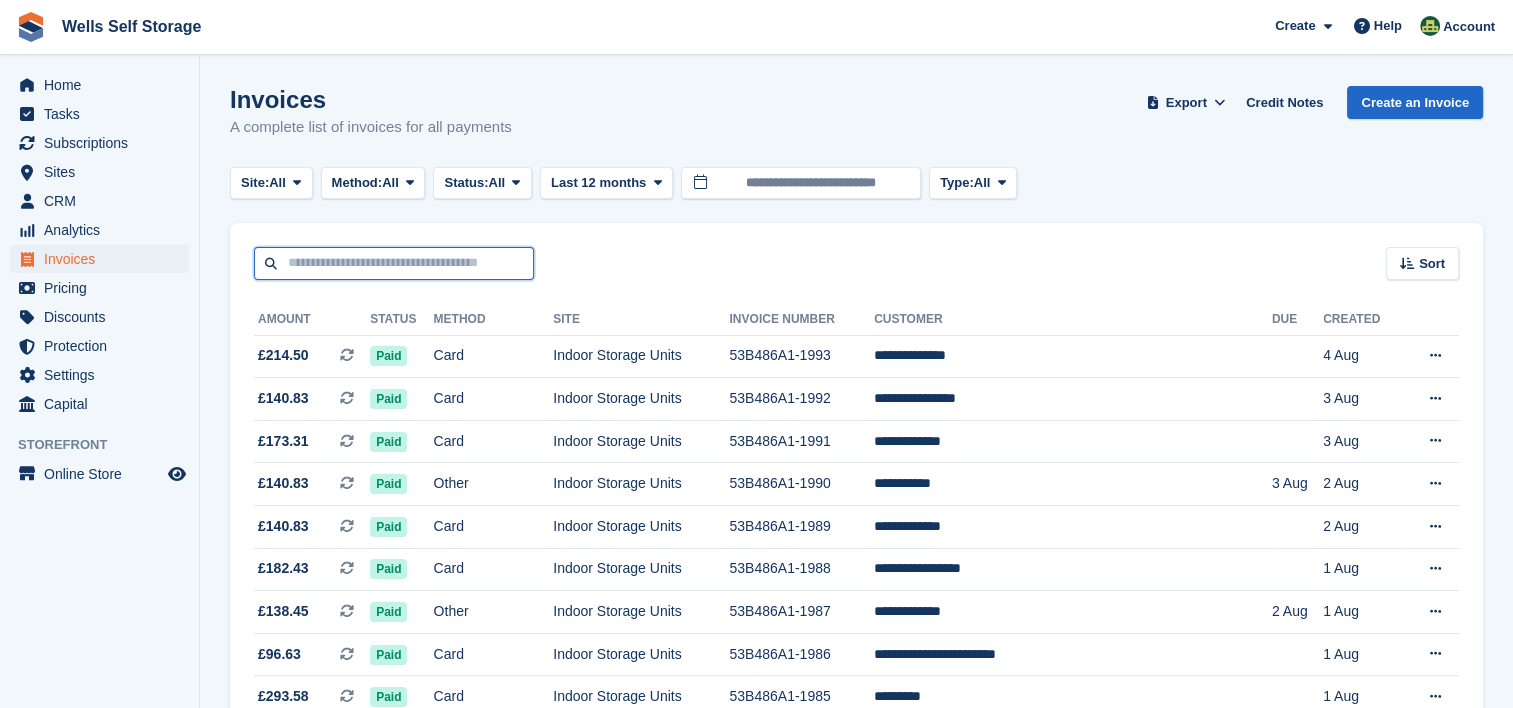 click at bounding box center (394, 263) 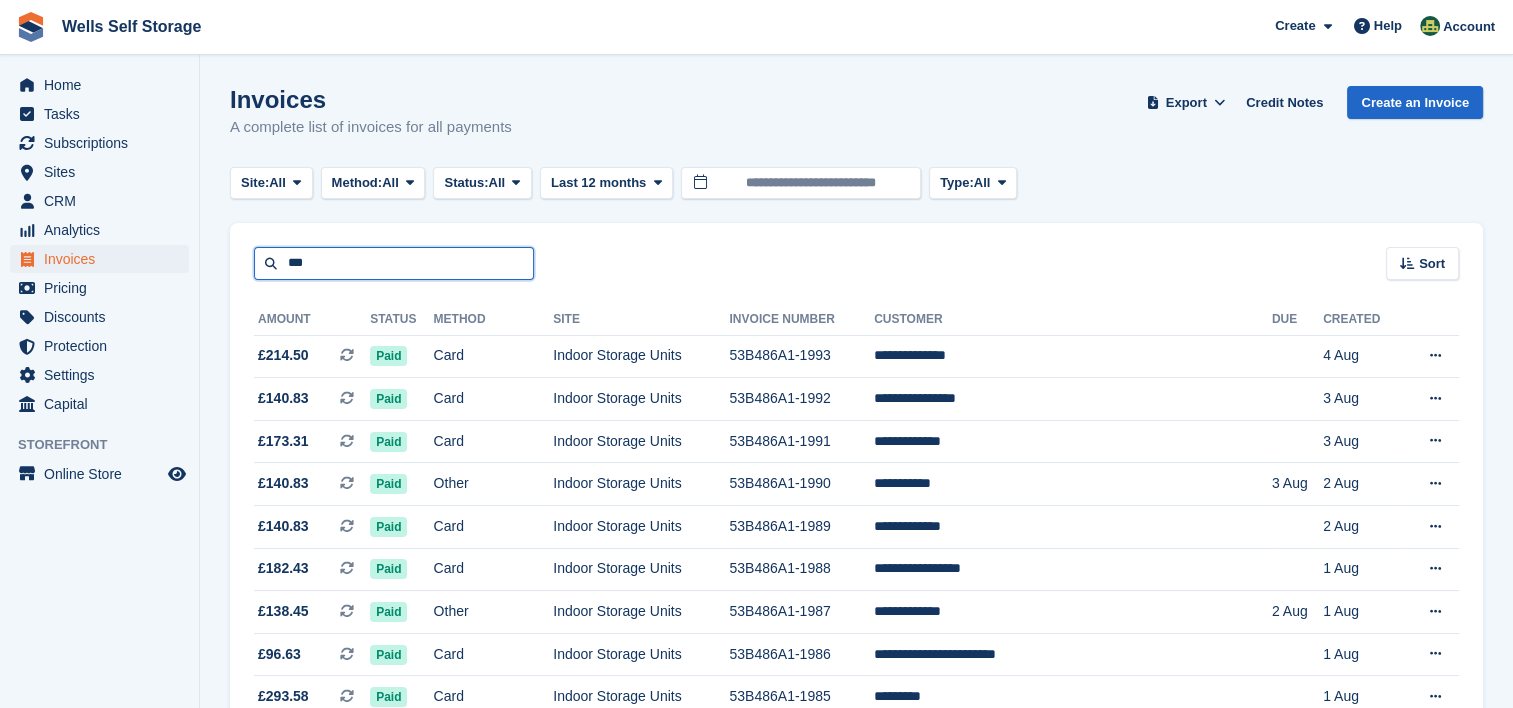 type on "***" 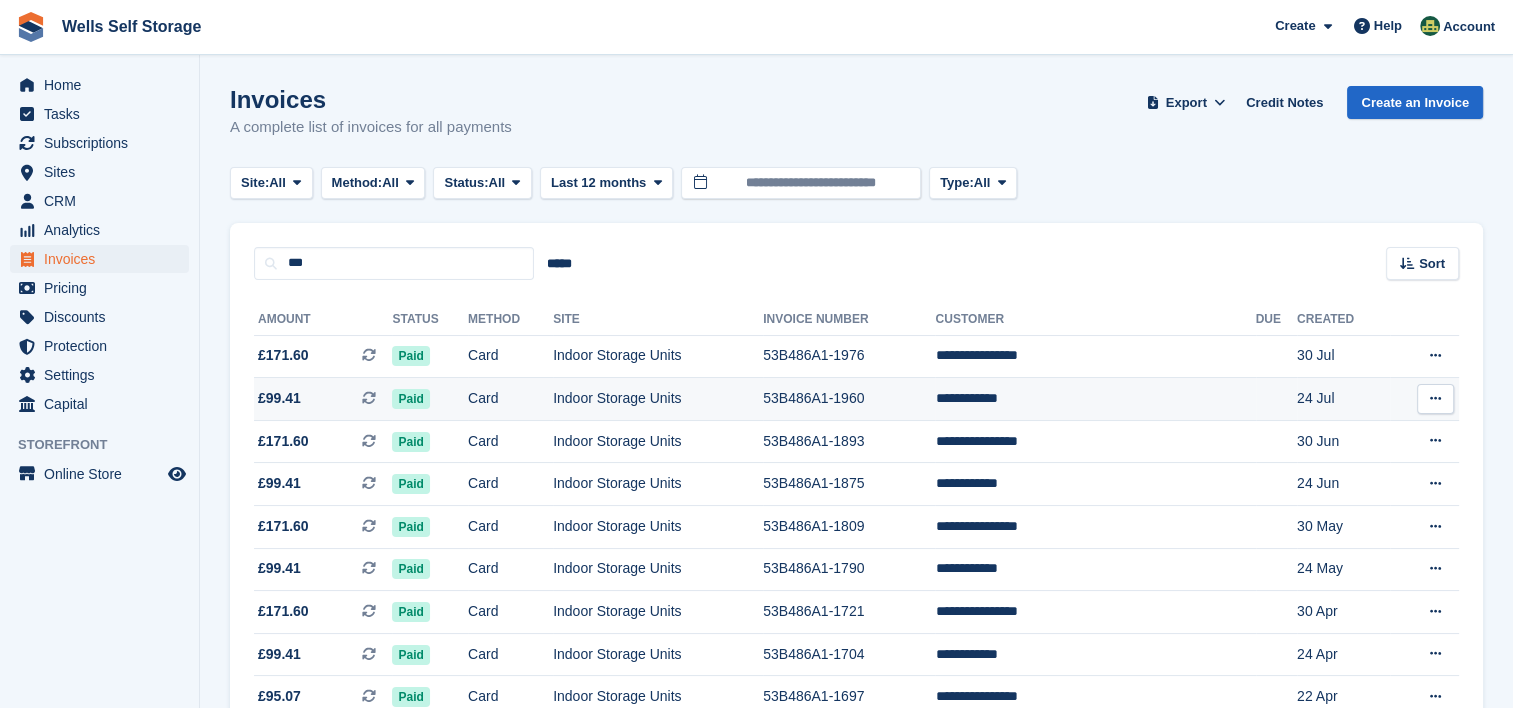 click on "53B486A1-1960" at bounding box center (849, 399) 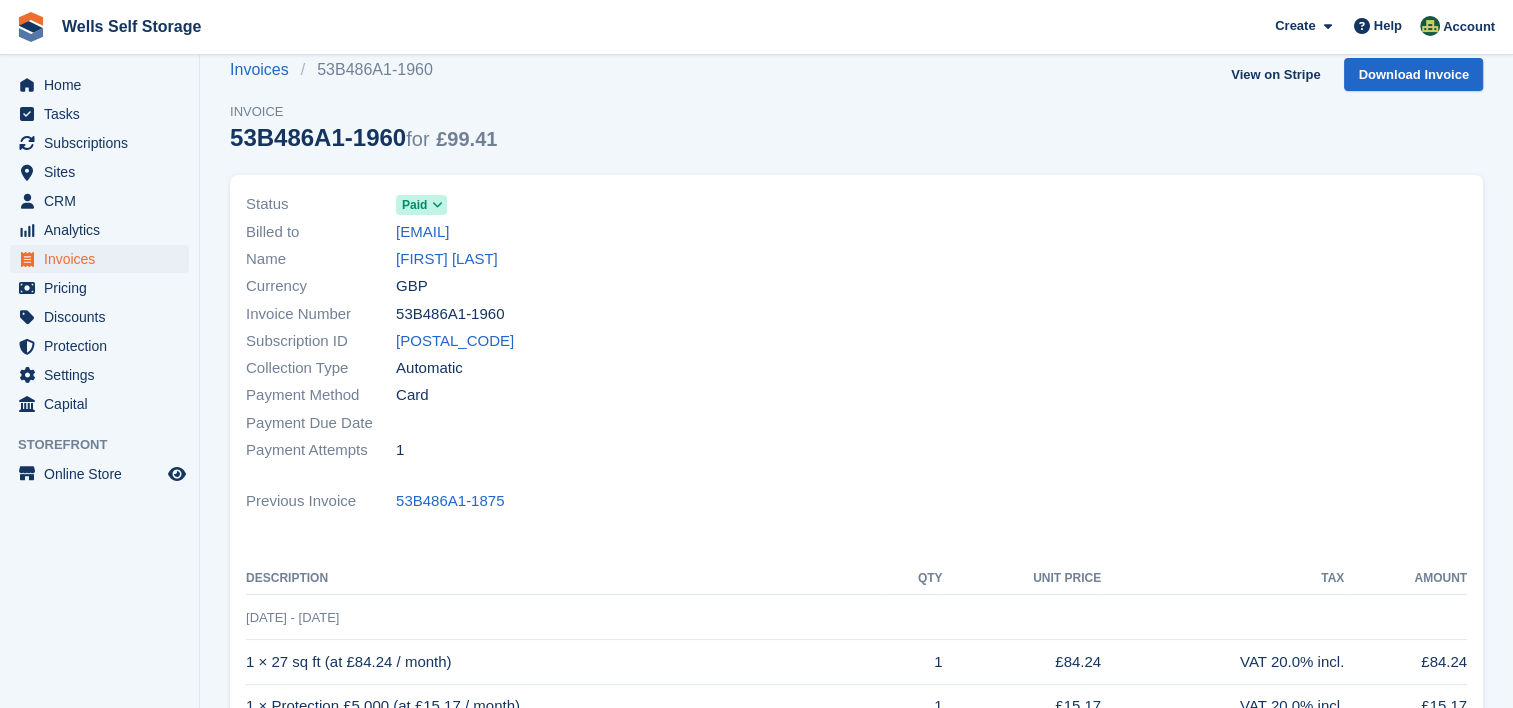 scroll, scrollTop: 0, scrollLeft: 0, axis: both 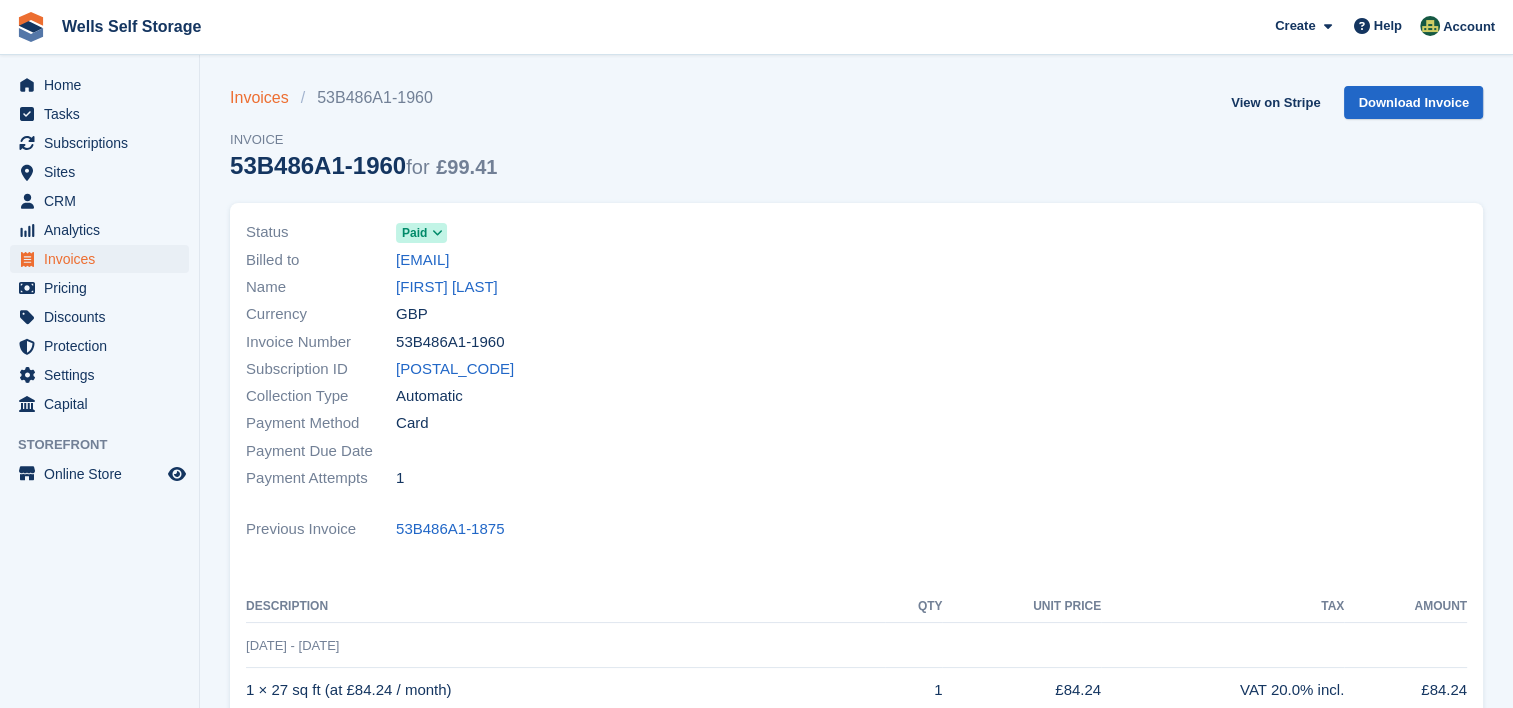 click on "Invoices" at bounding box center [265, 98] 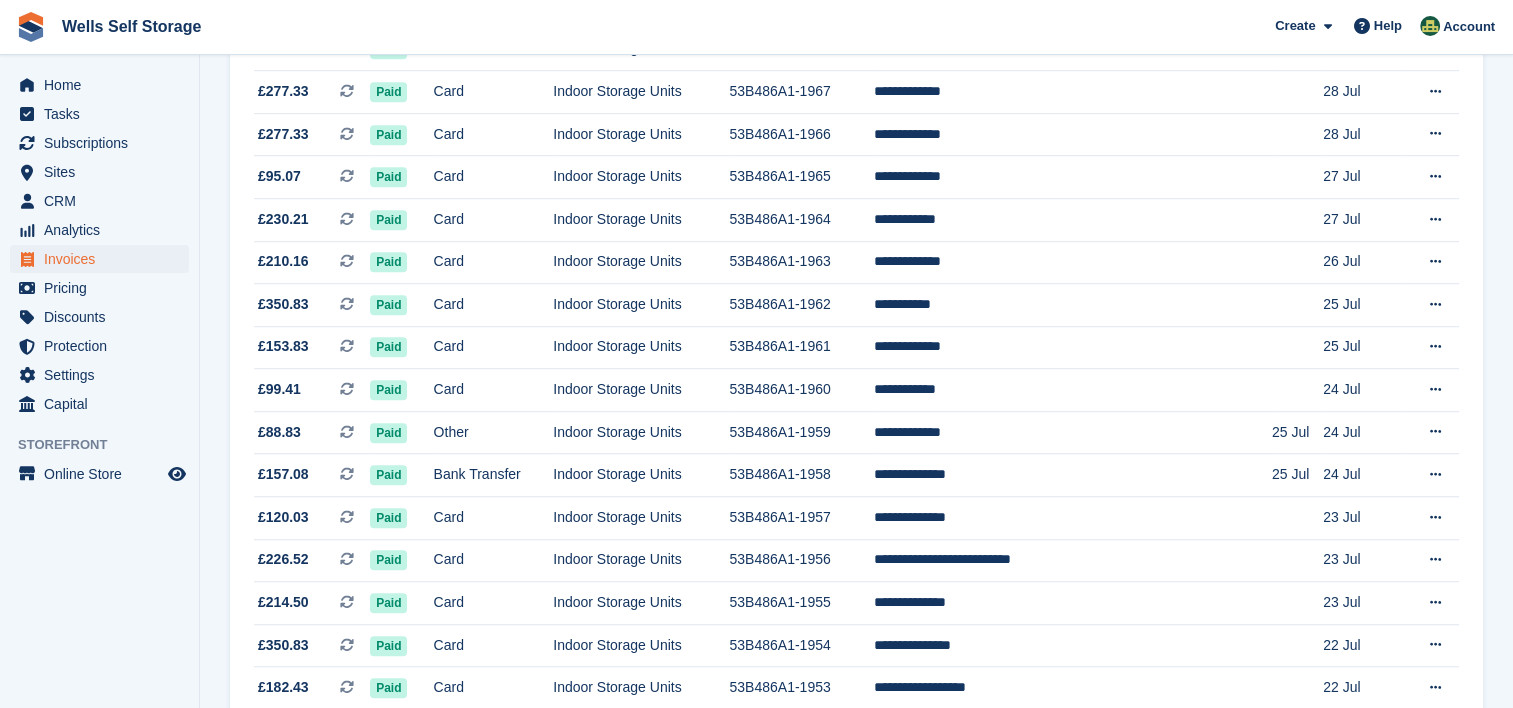 scroll, scrollTop: 1366, scrollLeft: 0, axis: vertical 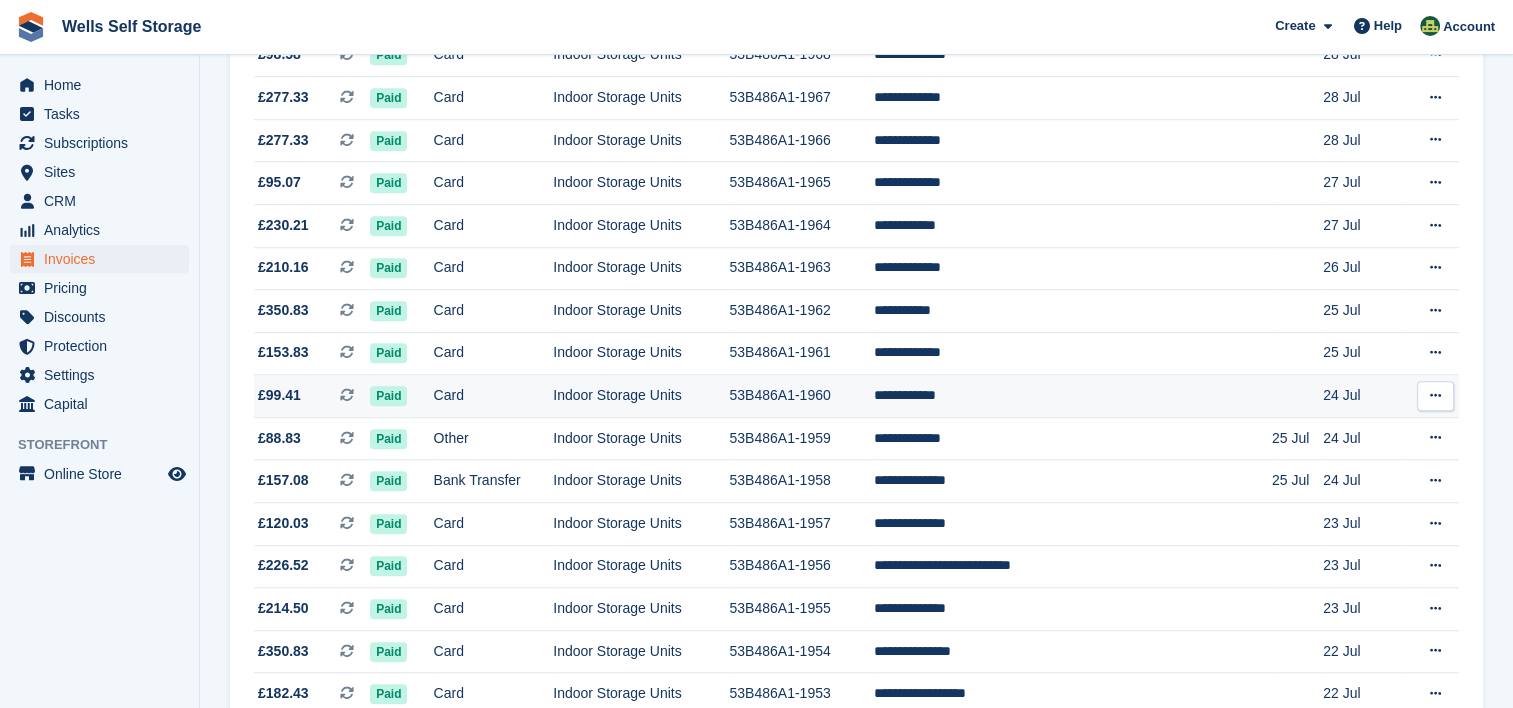 click on "53B486A1-1960" at bounding box center [801, 396] 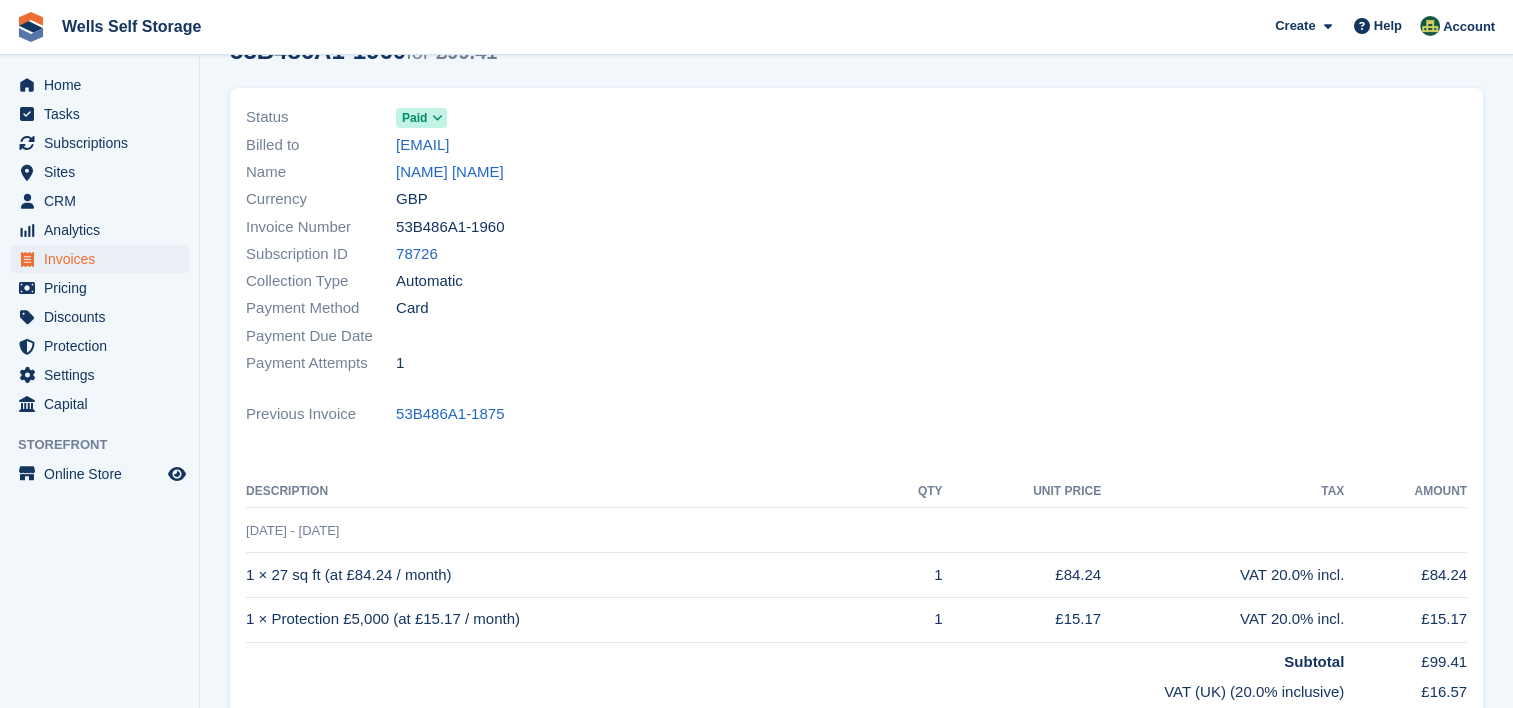 scroll, scrollTop: 0, scrollLeft: 0, axis: both 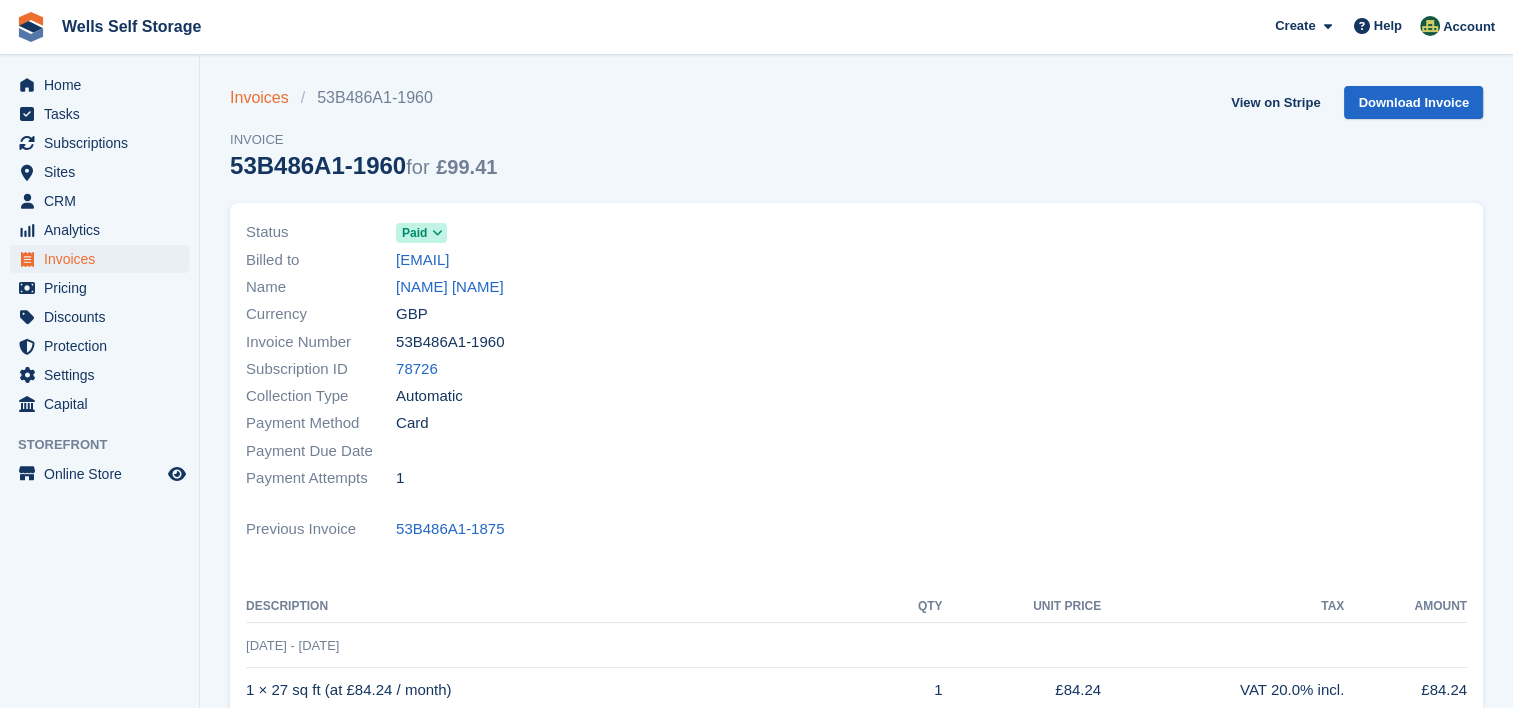 click on "Invoices" at bounding box center [265, 98] 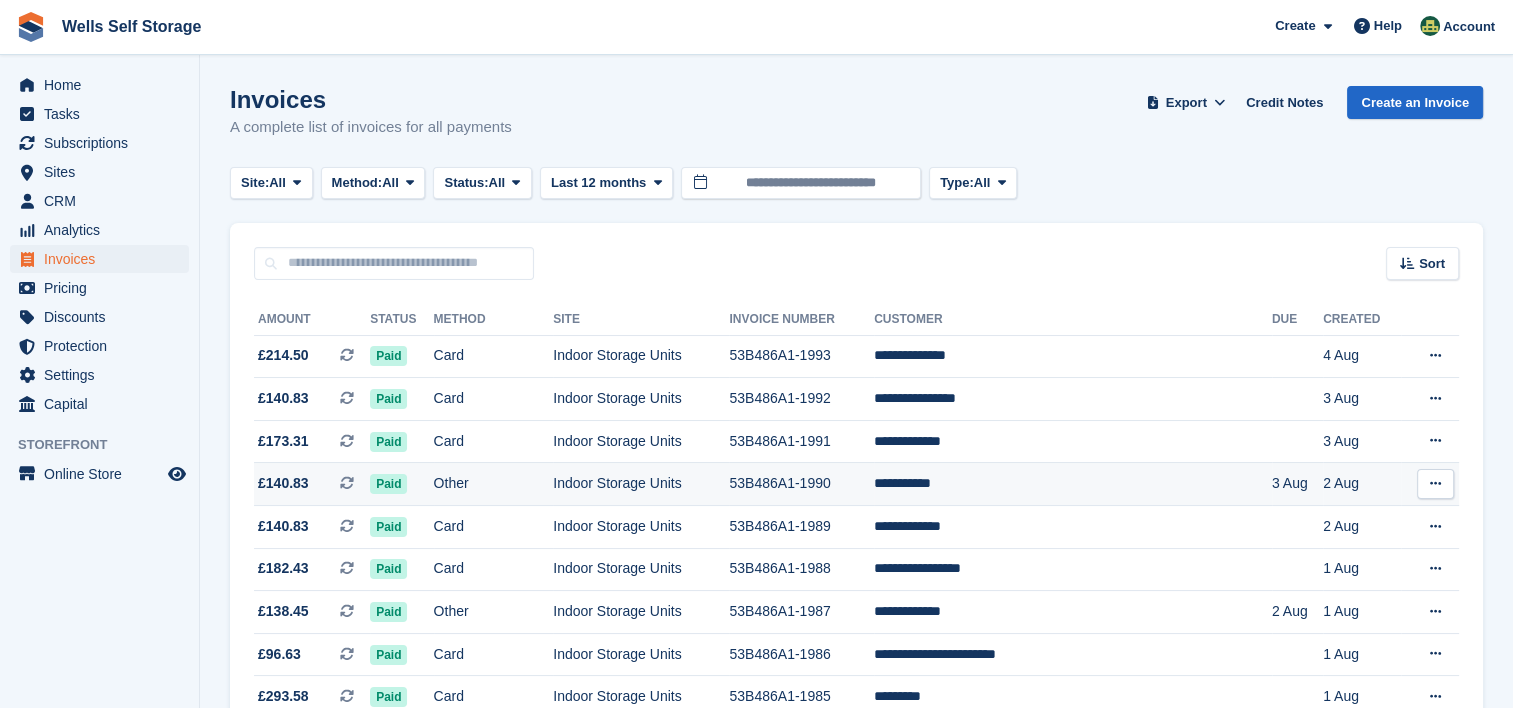 click on "Indoor Storage Units" at bounding box center [641, 484] 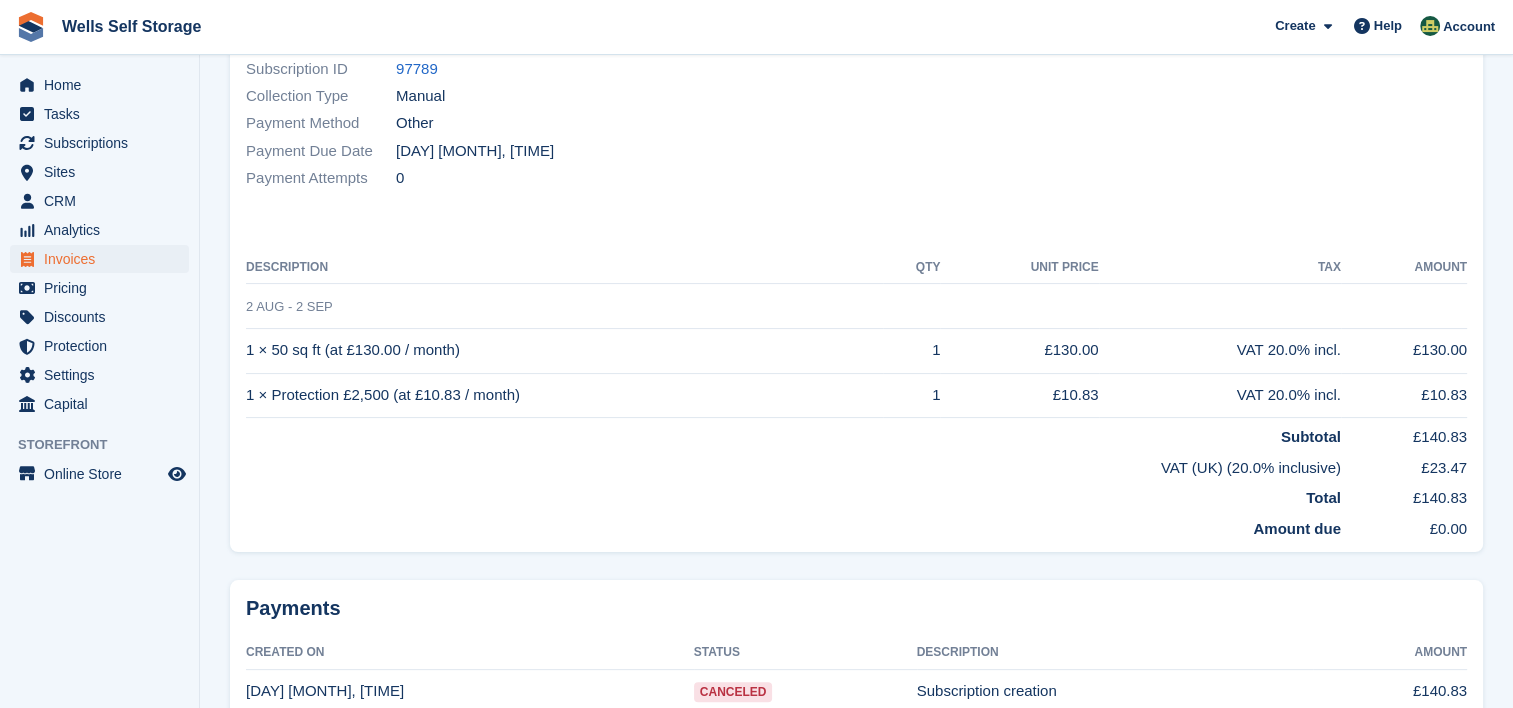 scroll, scrollTop: 0, scrollLeft: 0, axis: both 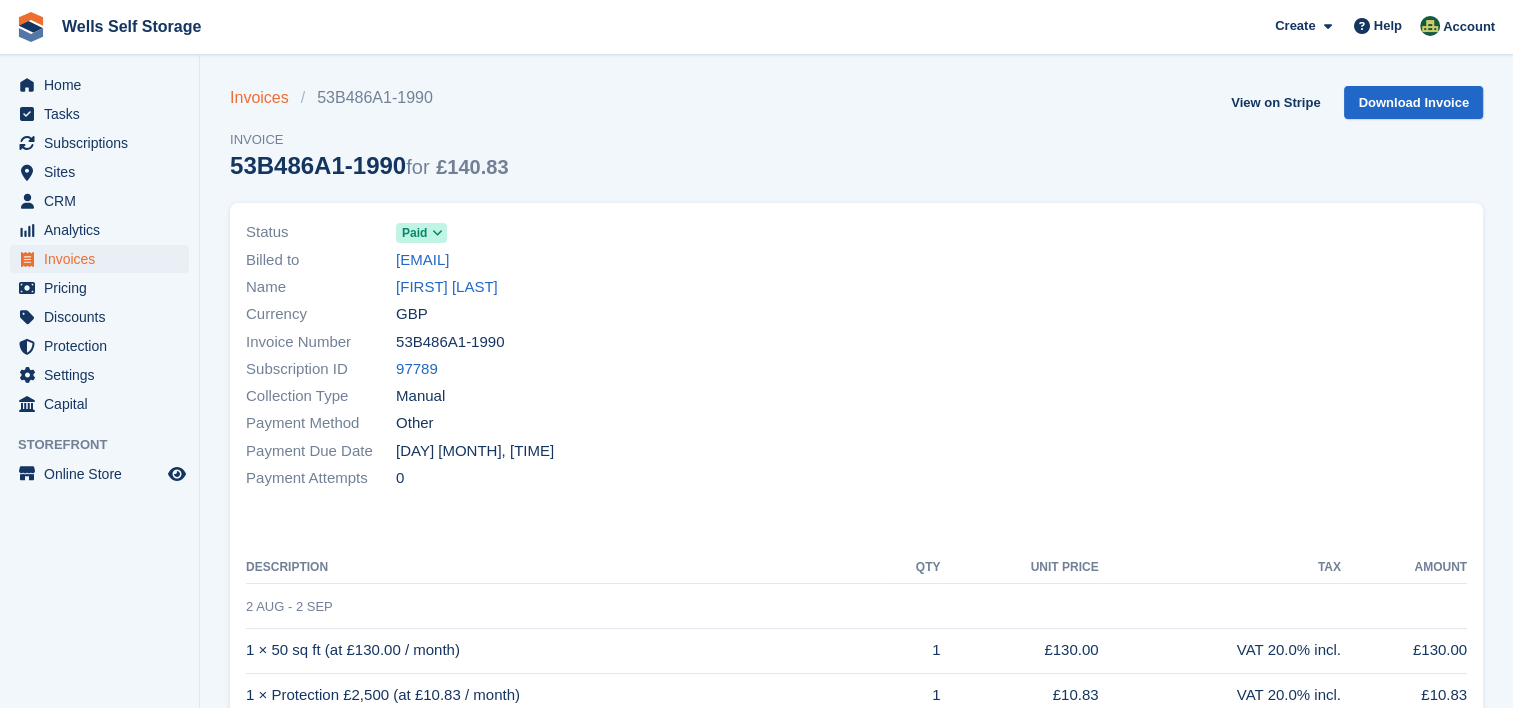 click on "Invoices" at bounding box center (265, 98) 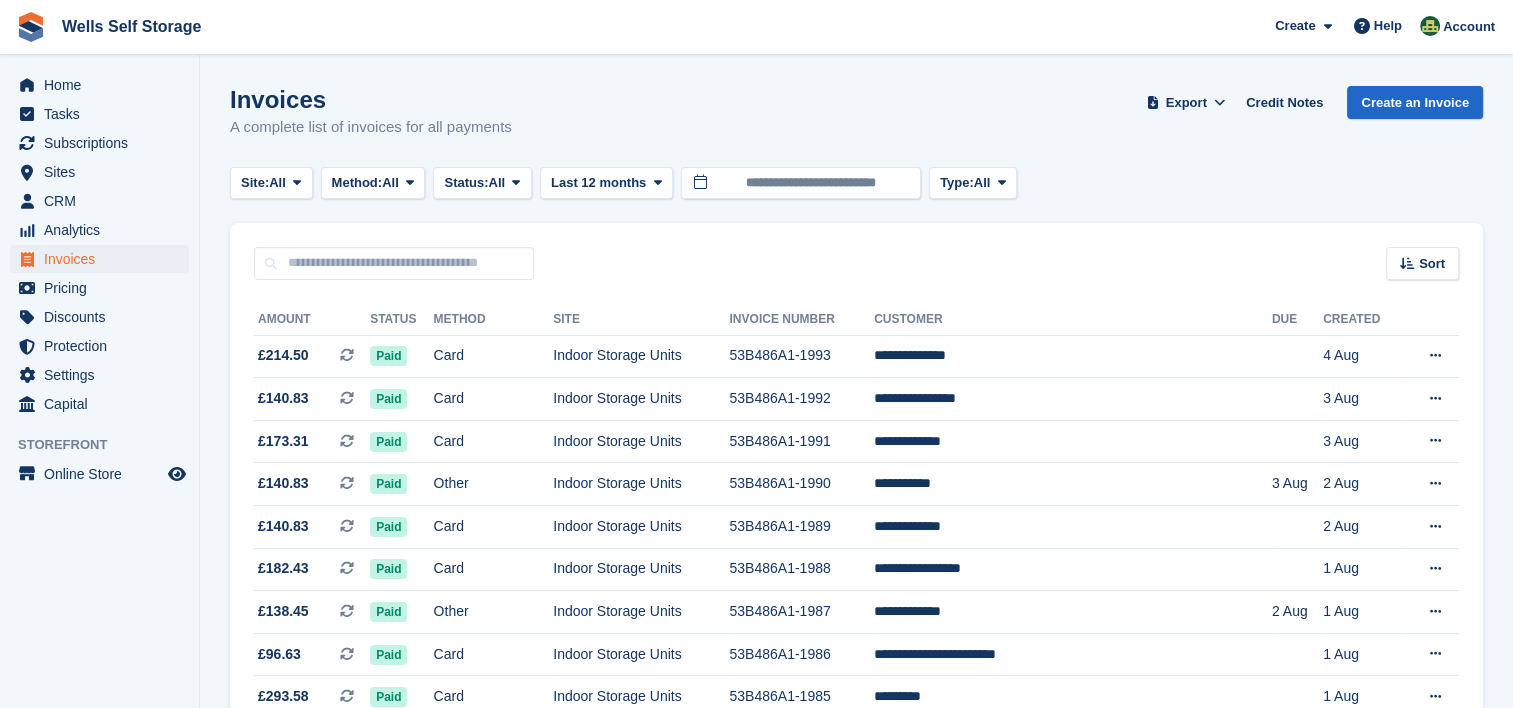 drag, startPoint x: 1214, startPoint y: 286, endPoint x: 811, endPoint y: 61, distance: 461.55606 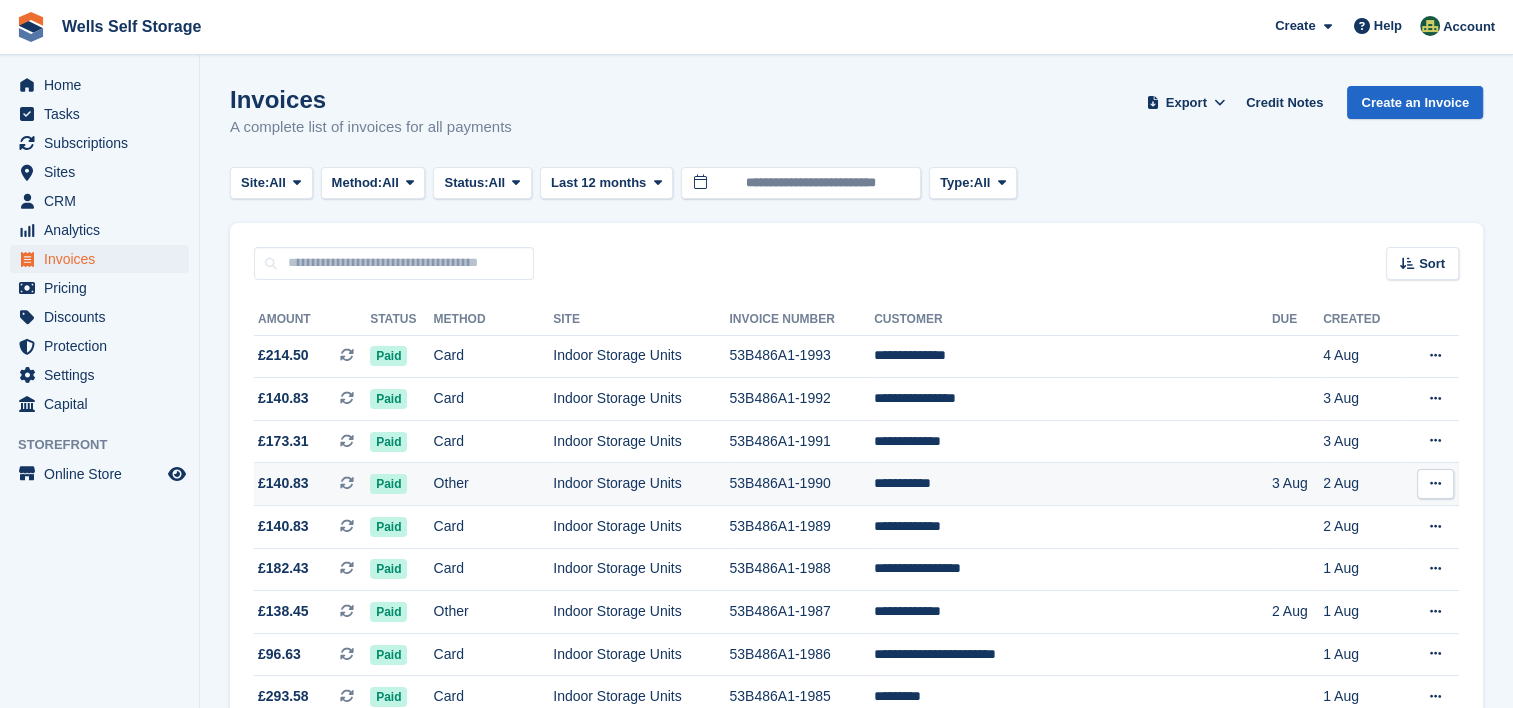 click on "53B486A1-1990" at bounding box center (801, 484) 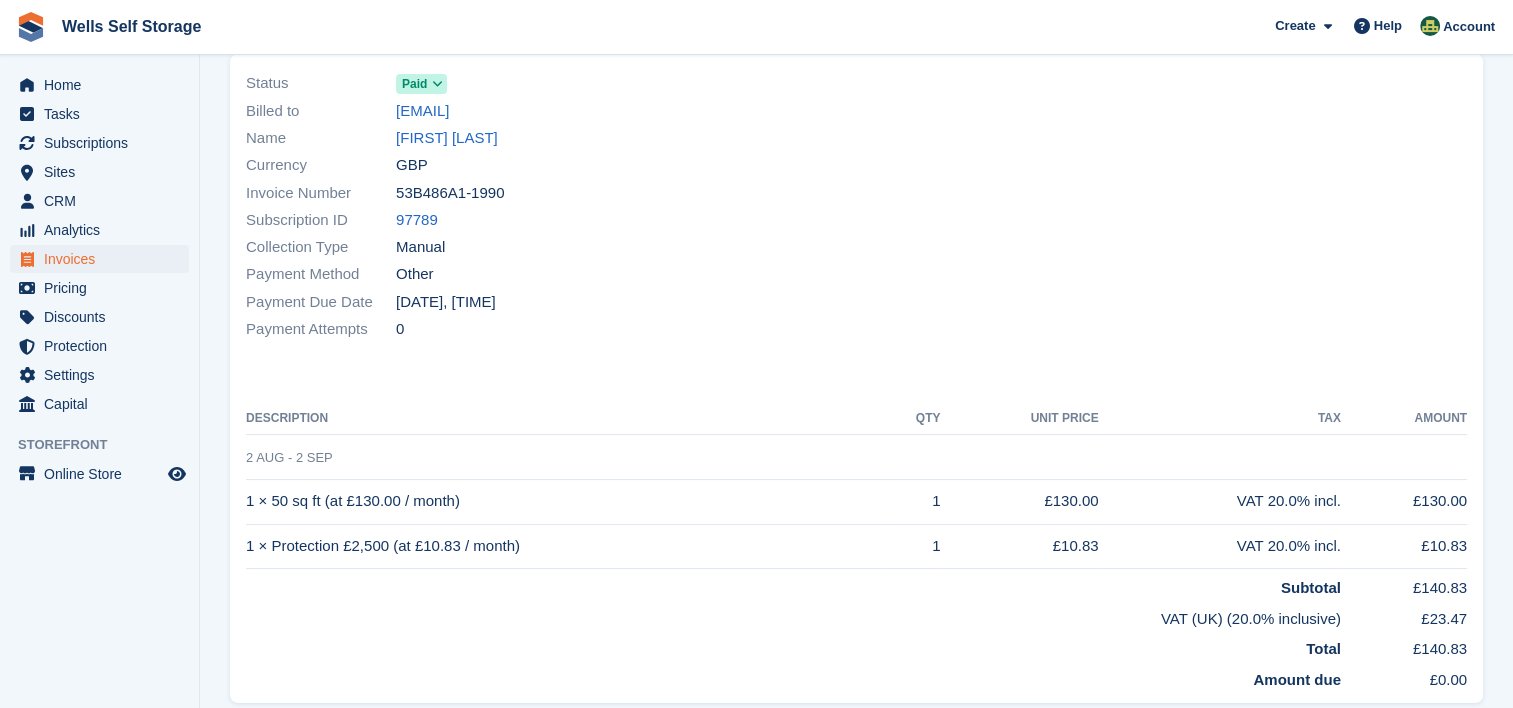 scroll, scrollTop: 0, scrollLeft: 0, axis: both 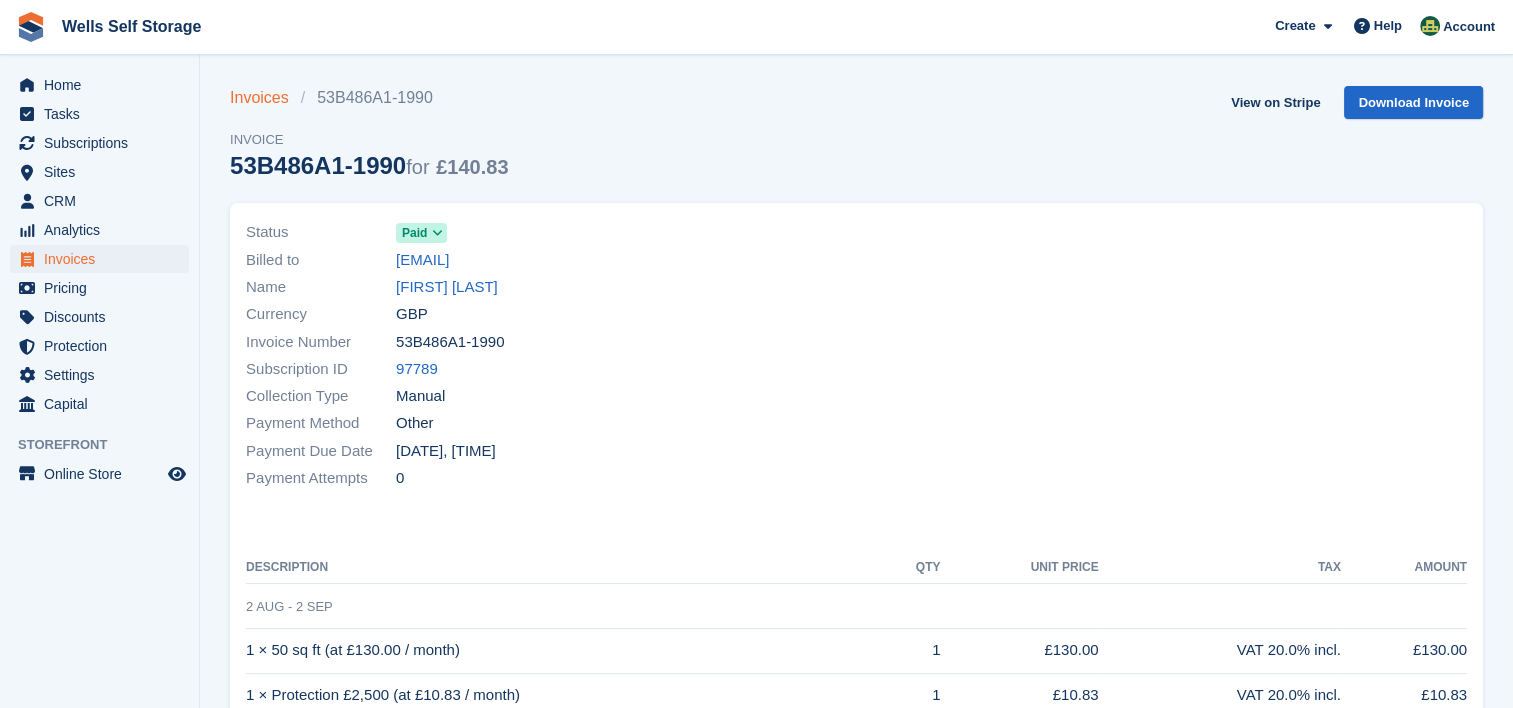 click on "Invoices" at bounding box center (265, 98) 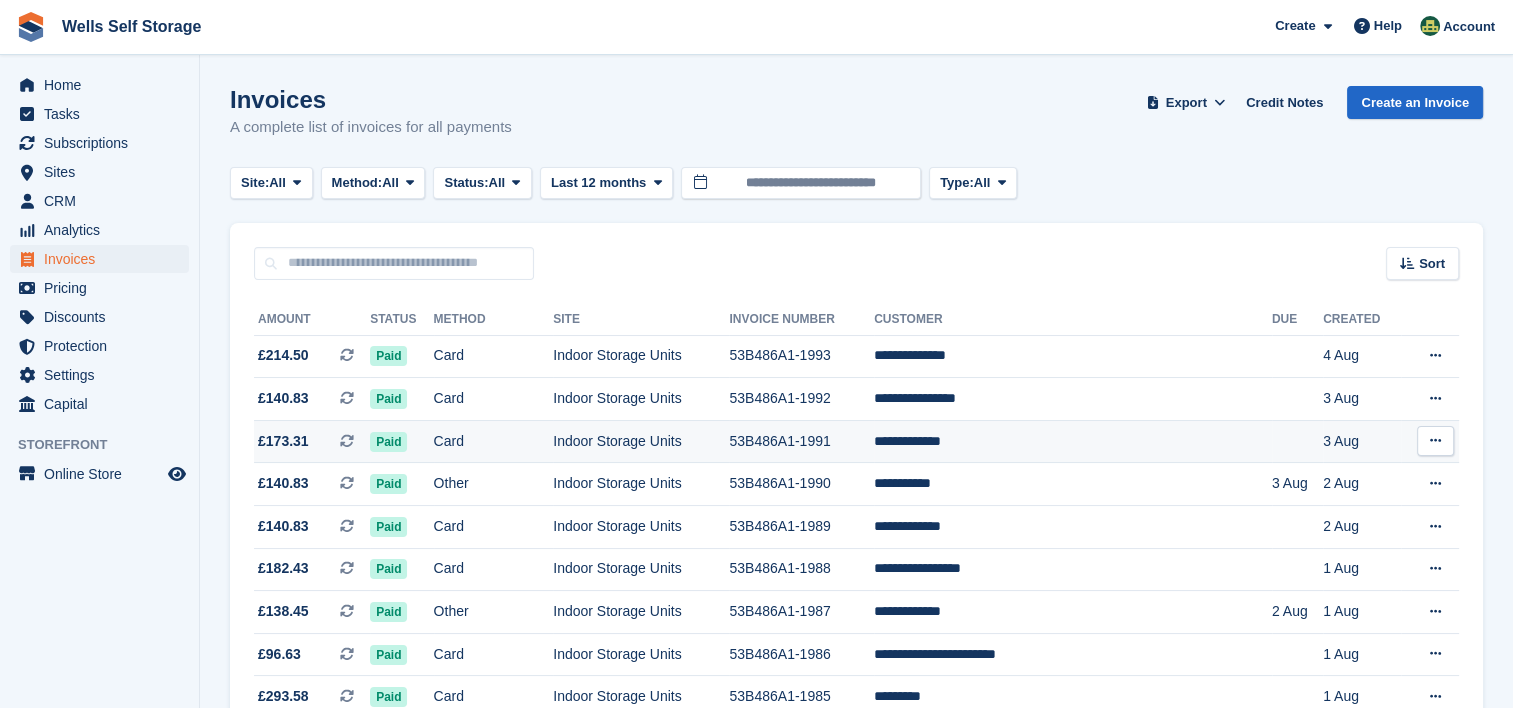 click on "53B486A1-1991" at bounding box center (801, 441) 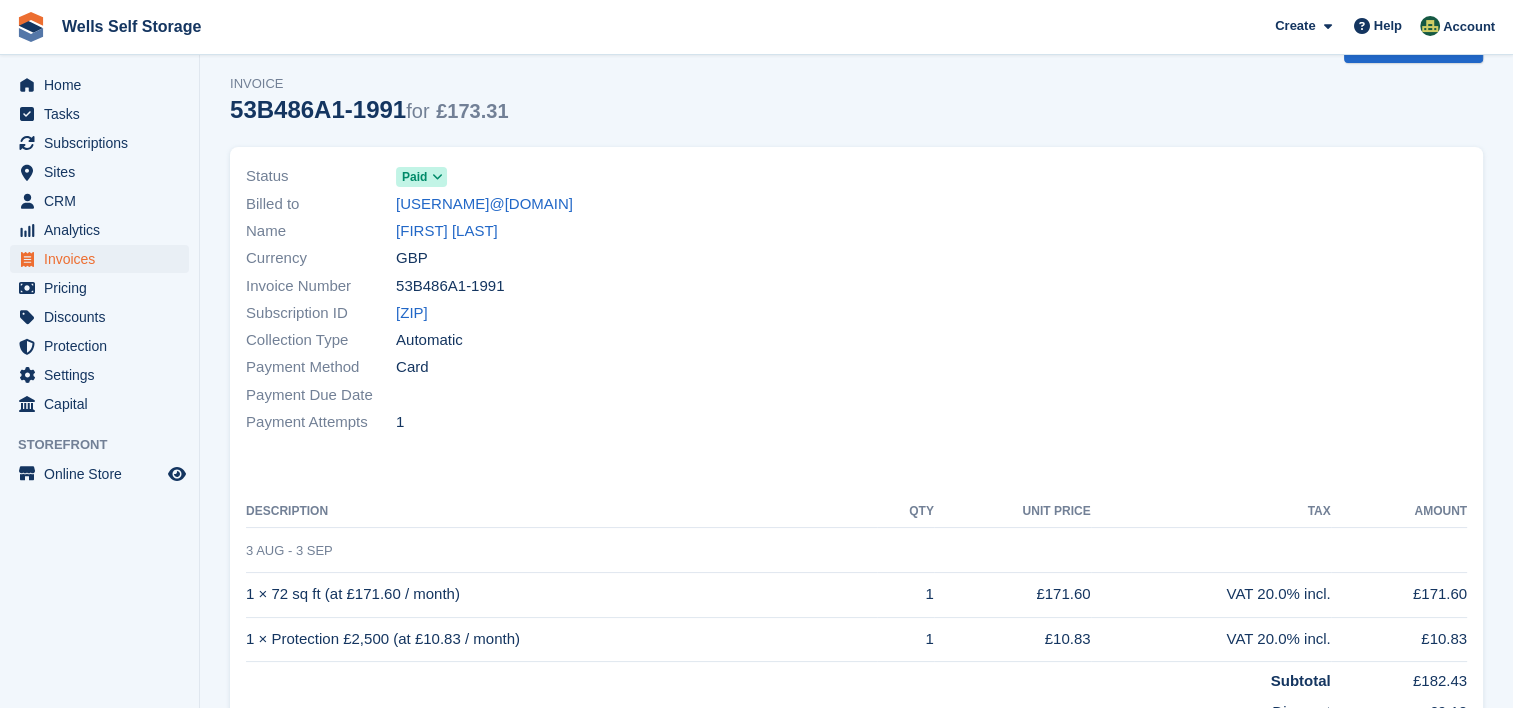 scroll, scrollTop: 0, scrollLeft: 0, axis: both 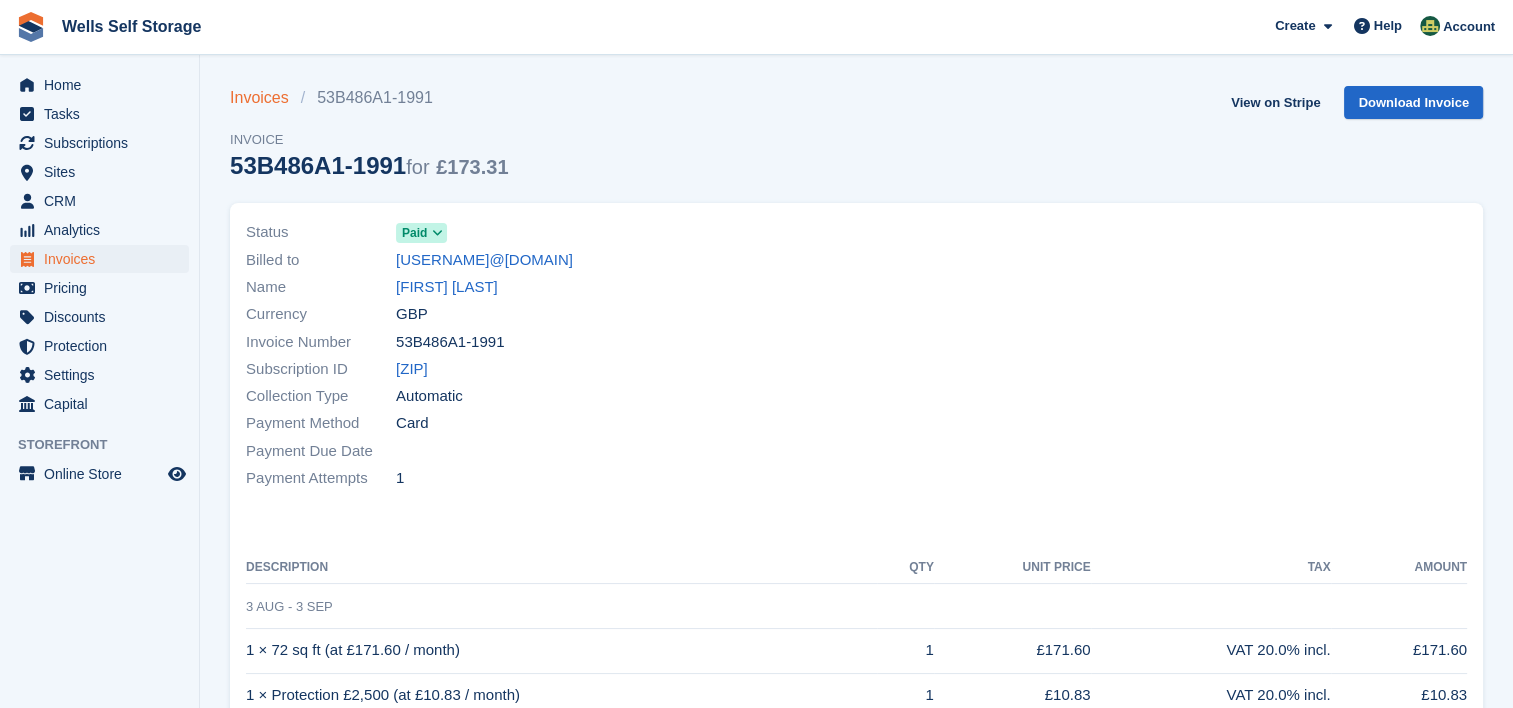 click on "Invoices" at bounding box center [265, 98] 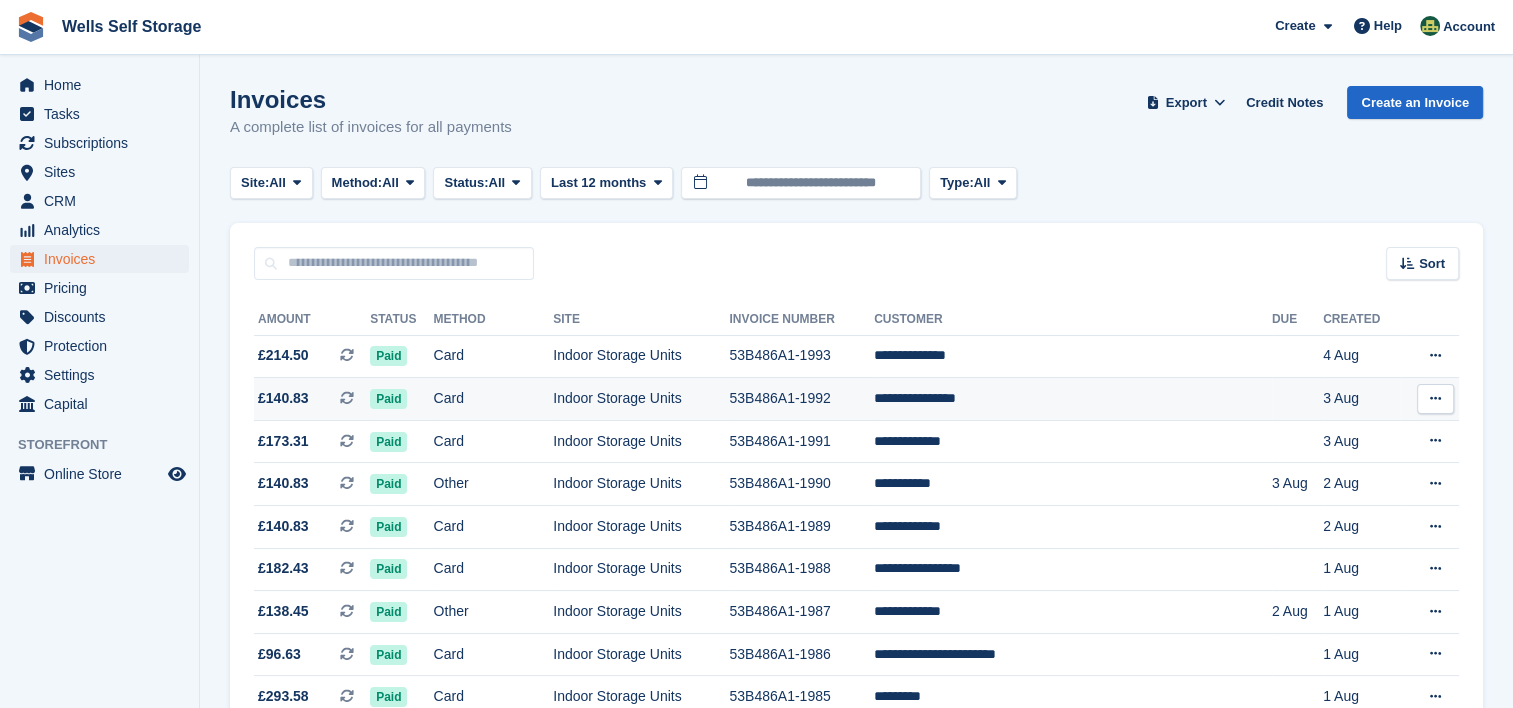 click on "**********" at bounding box center [1073, 399] 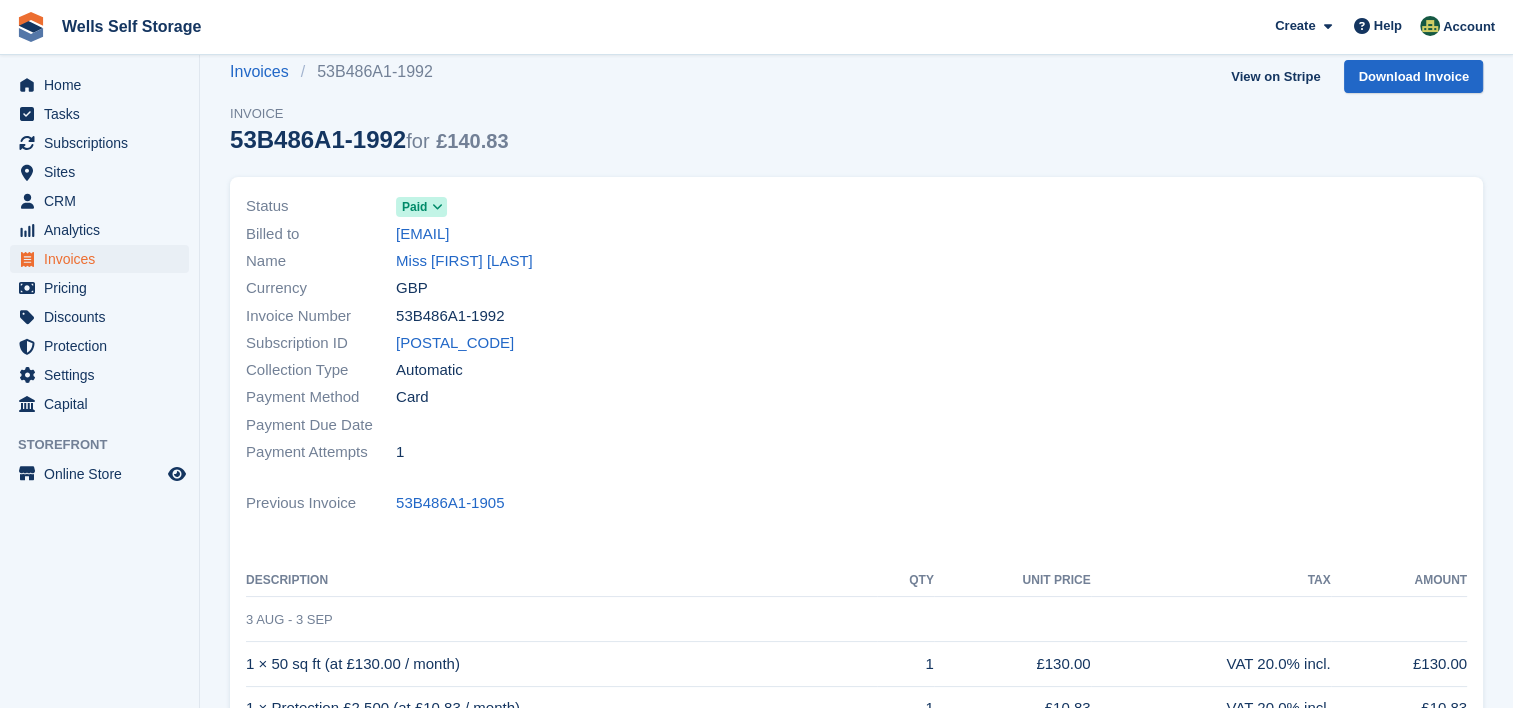 scroll, scrollTop: 0, scrollLeft: 0, axis: both 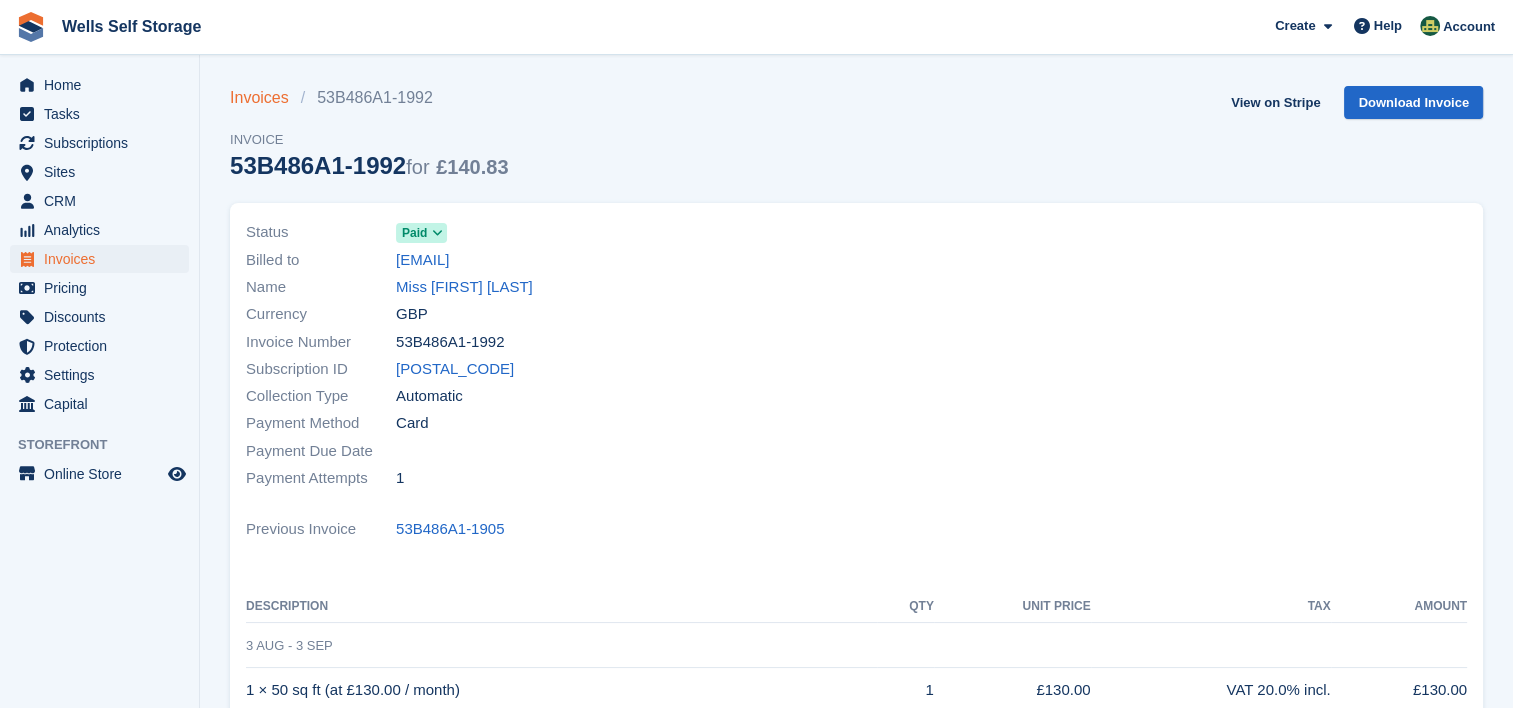 click on "Invoices" at bounding box center (265, 98) 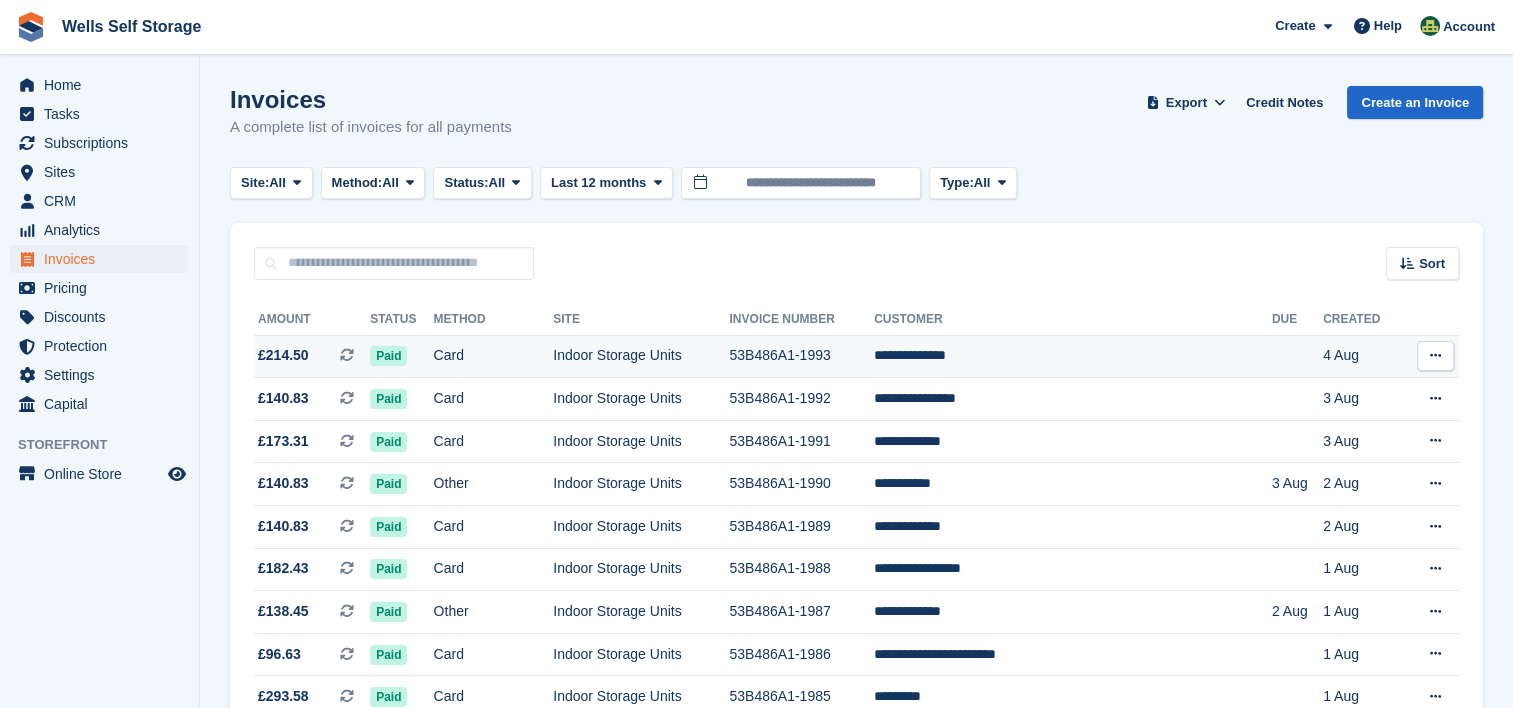 click on "**********" at bounding box center (1073, 356) 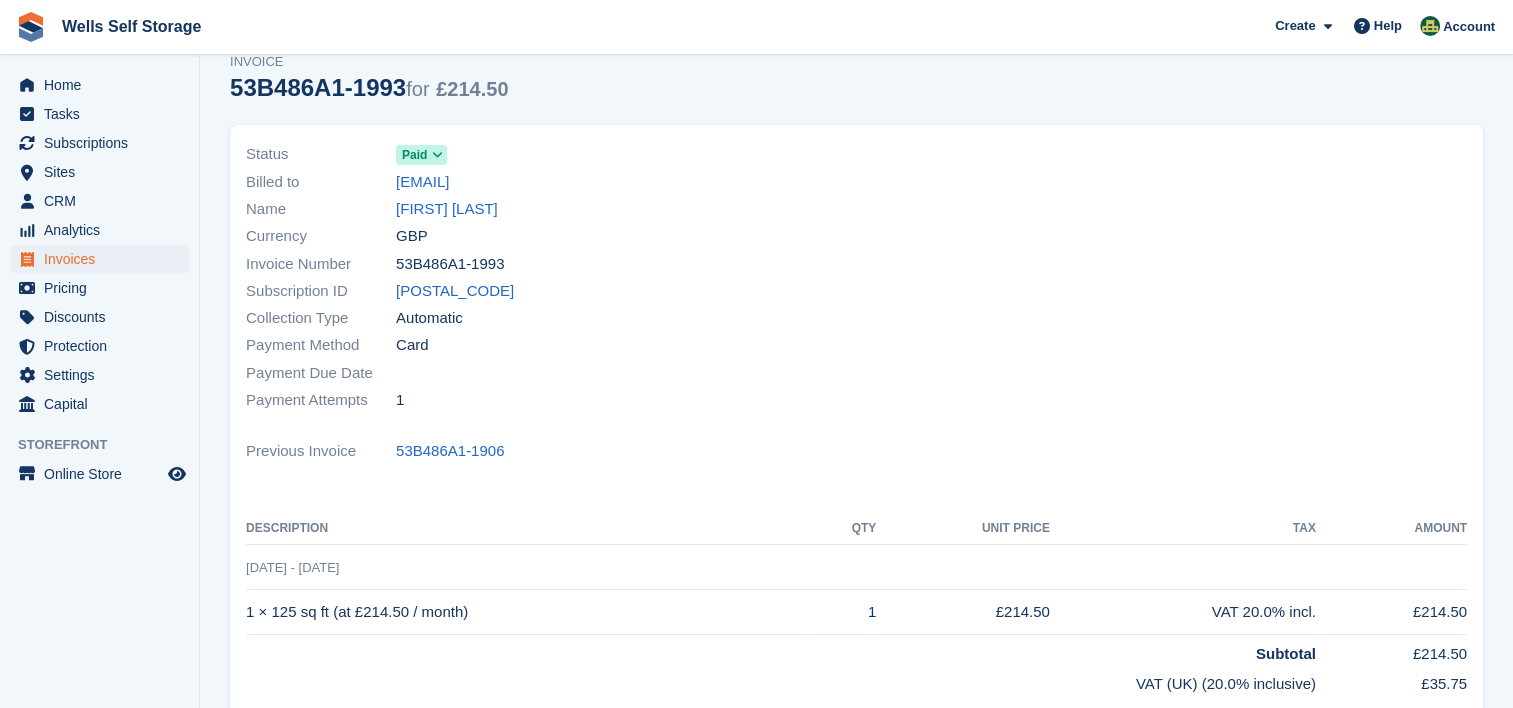 scroll, scrollTop: 0, scrollLeft: 0, axis: both 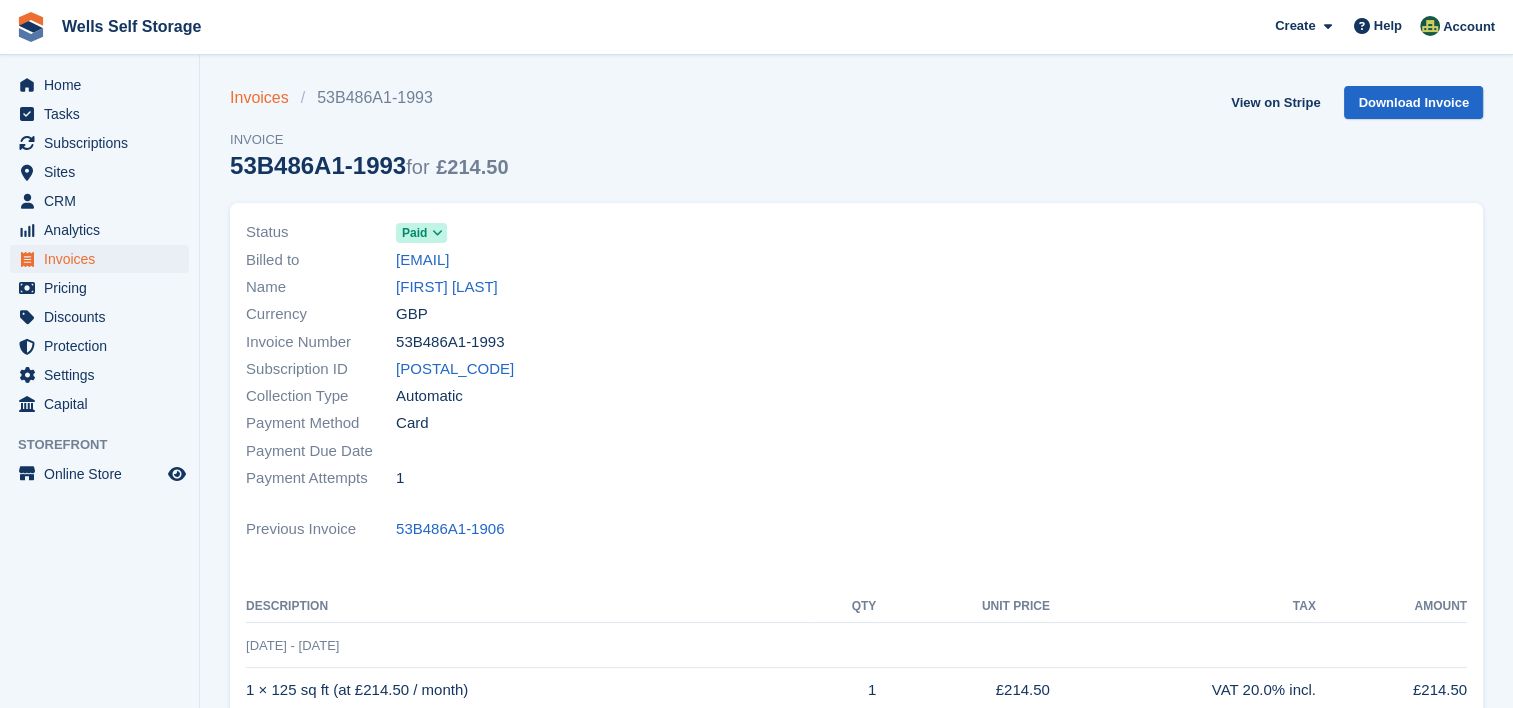 click on "Invoices" at bounding box center (265, 98) 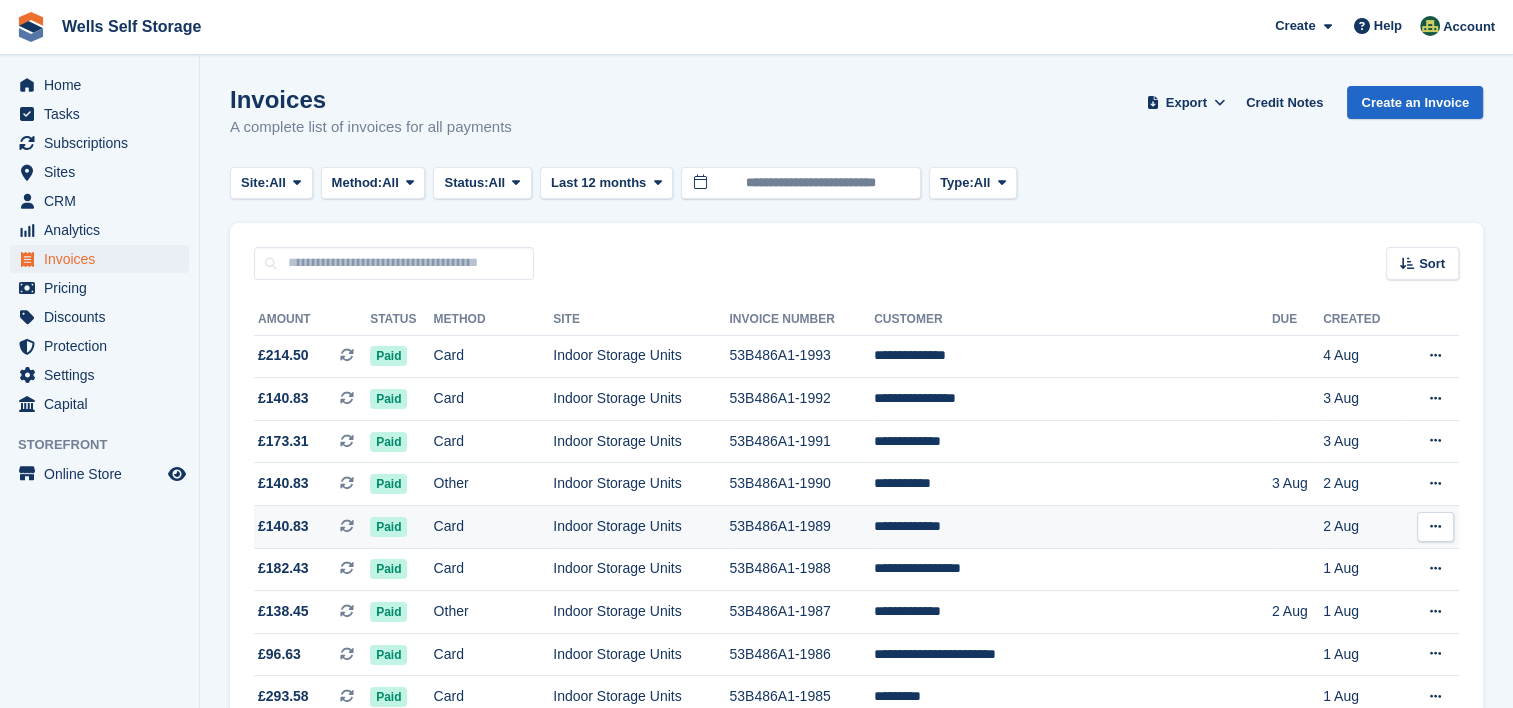 click on "53B486A1-1989" at bounding box center [801, 527] 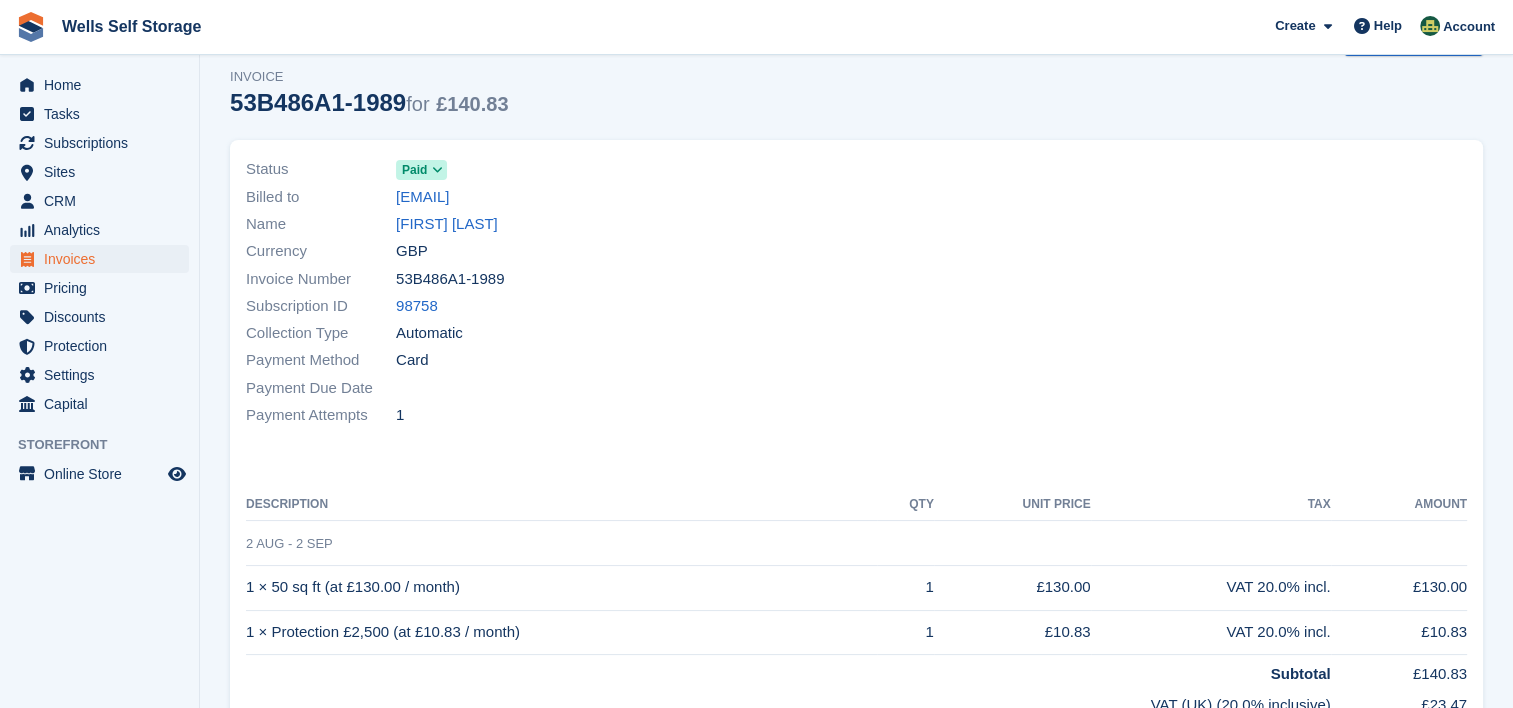 scroll, scrollTop: 0, scrollLeft: 0, axis: both 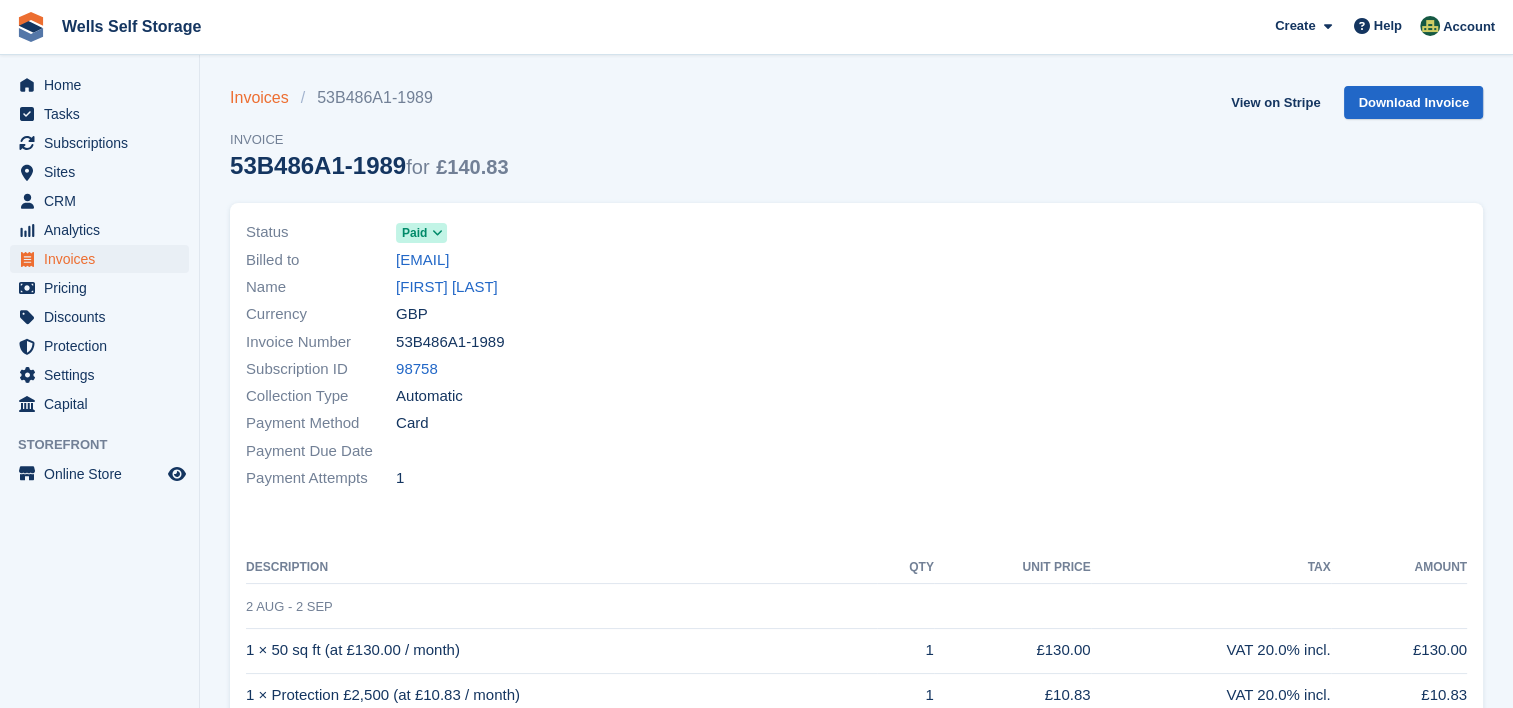 click on "Invoices" at bounding box center (265, 98) 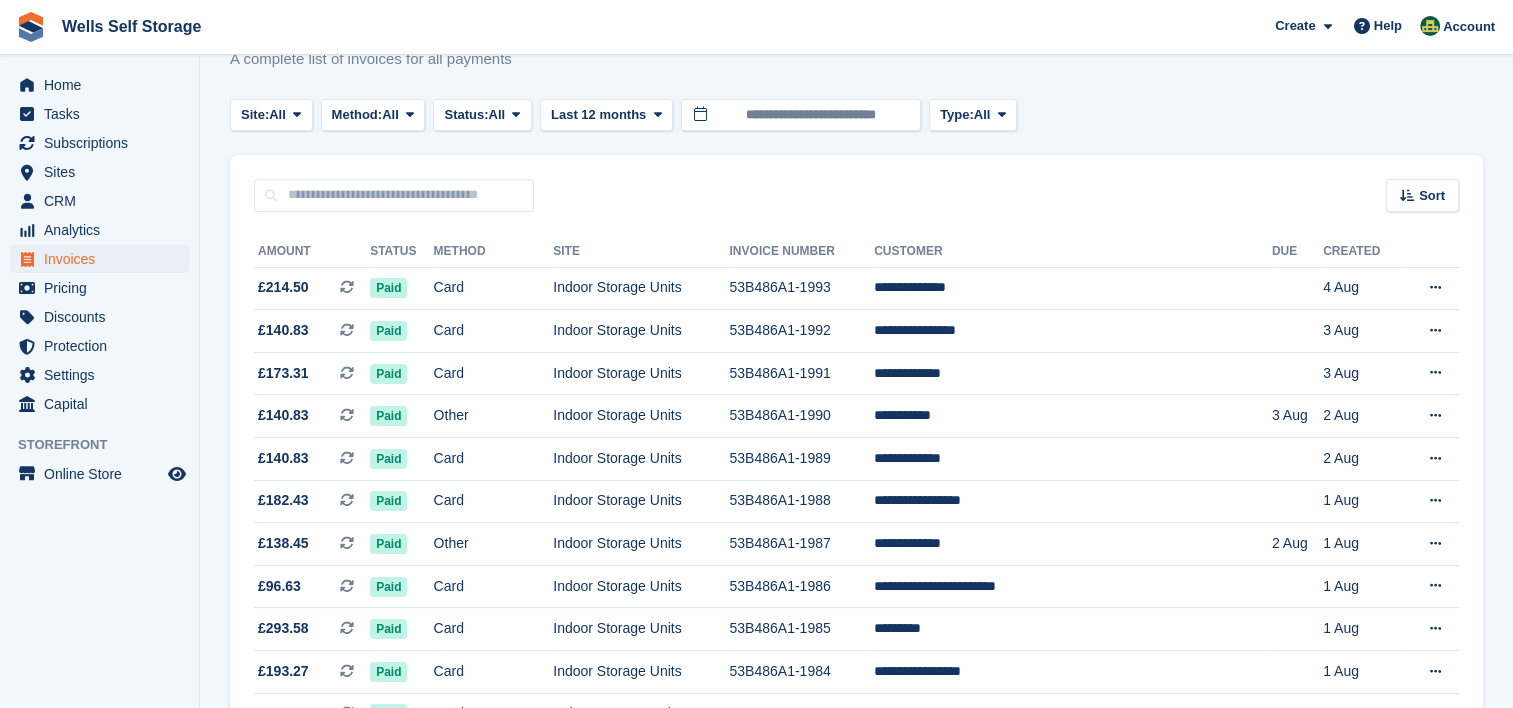 scroll, scrollTop: 100, scrollLeft: 0, axis: vertical 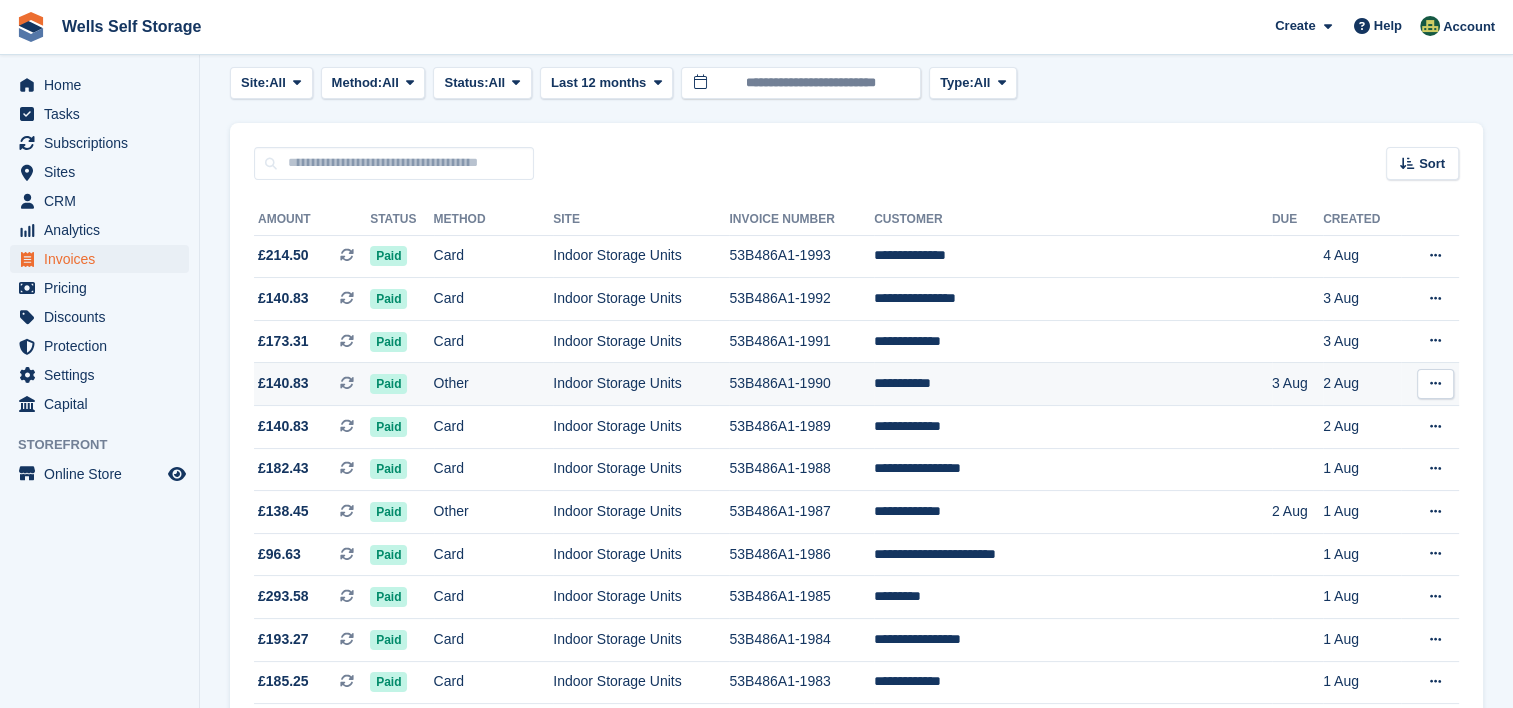 click on "**********" at bounding box center (1073, 384) 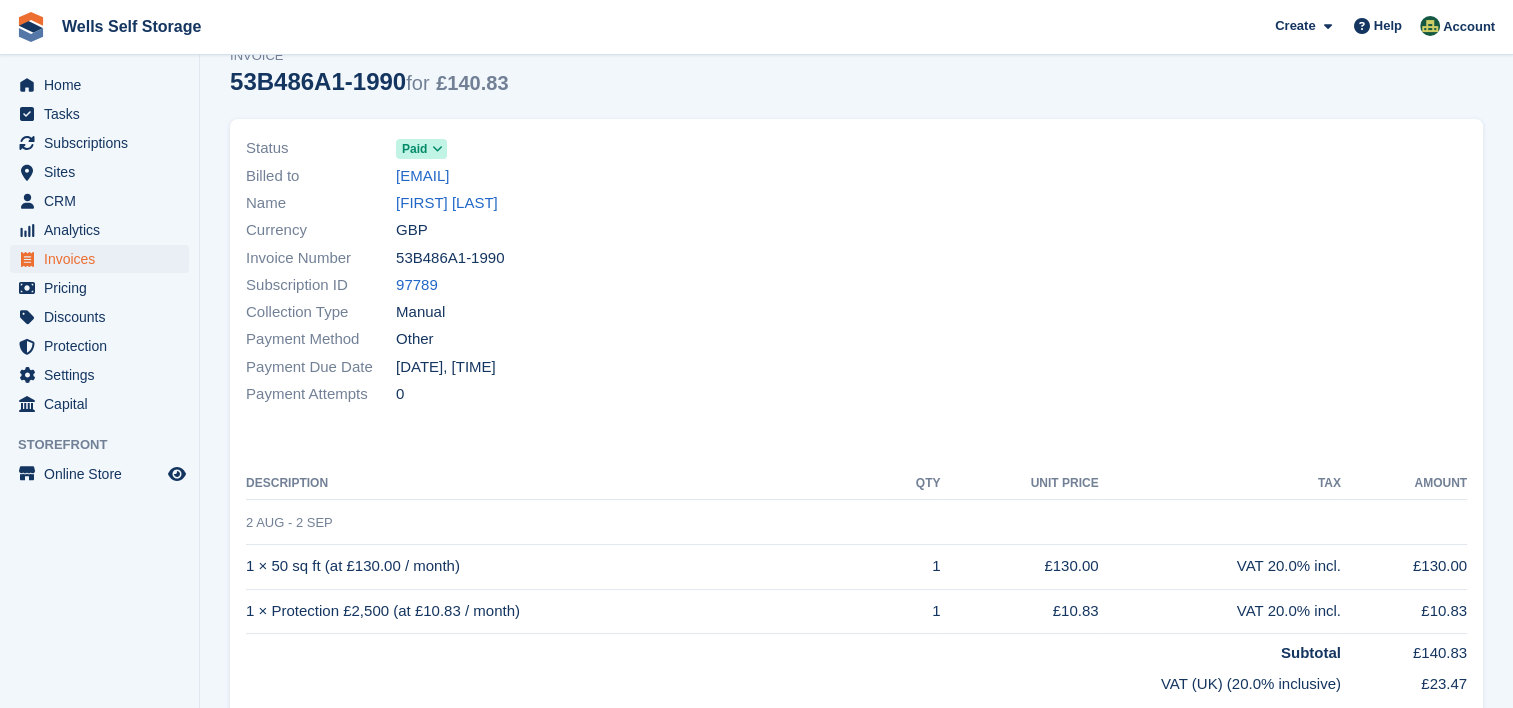 scroll, scrollTop: 0, scrollLeft: 0, axis: both 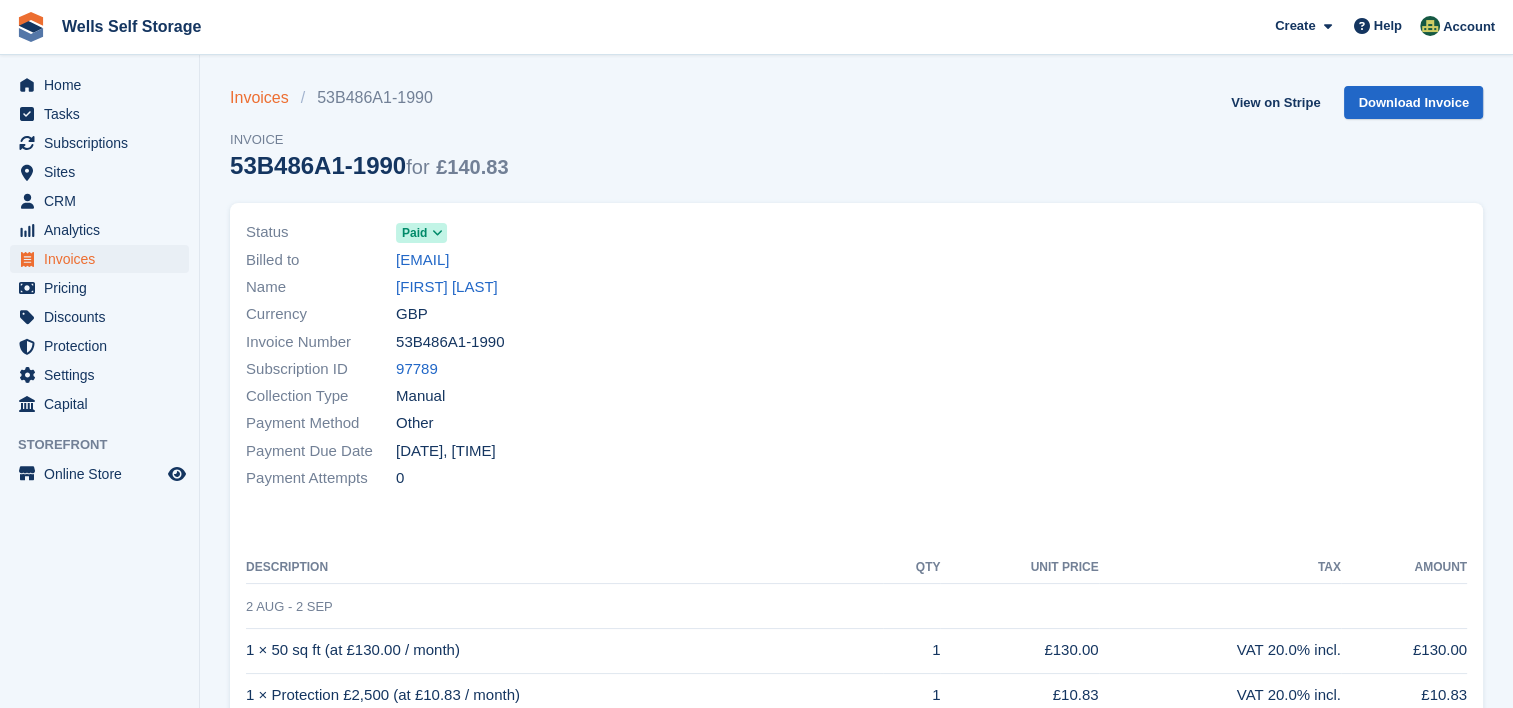 click on "Invoices" at bounding box center (265, 98) 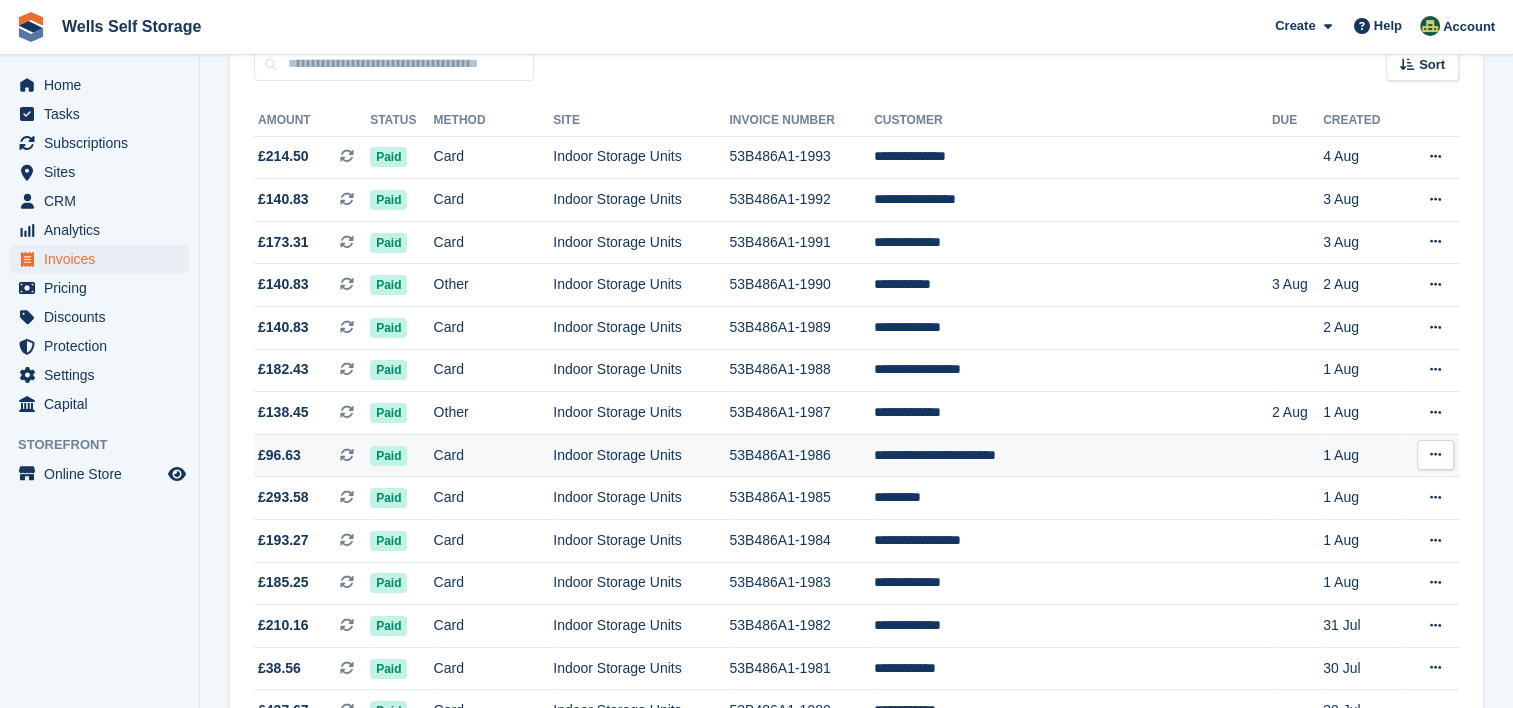 scroll, scrollTop: 200, scrollLeft: 0, axis: vertical 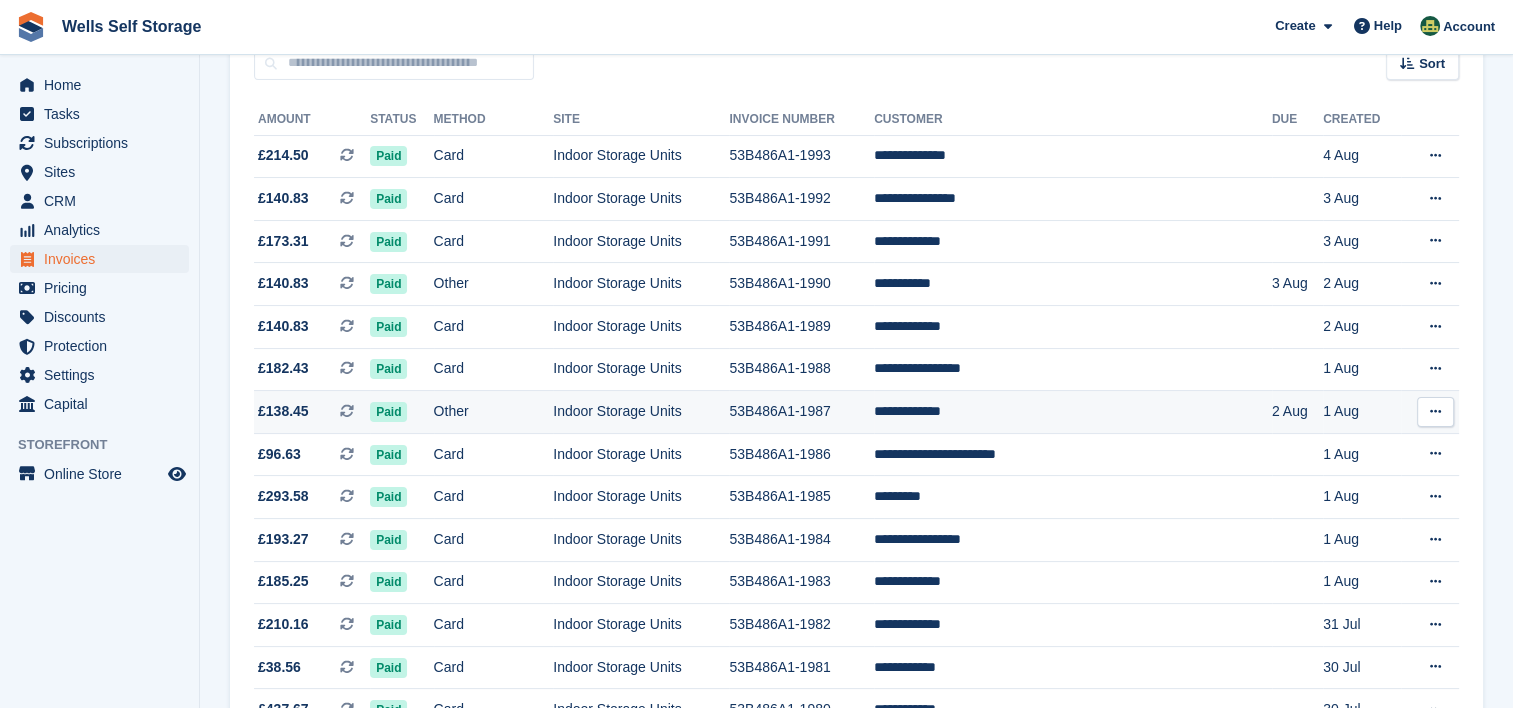 click on "53B486A1-1987" at bounding box center [801, 412] 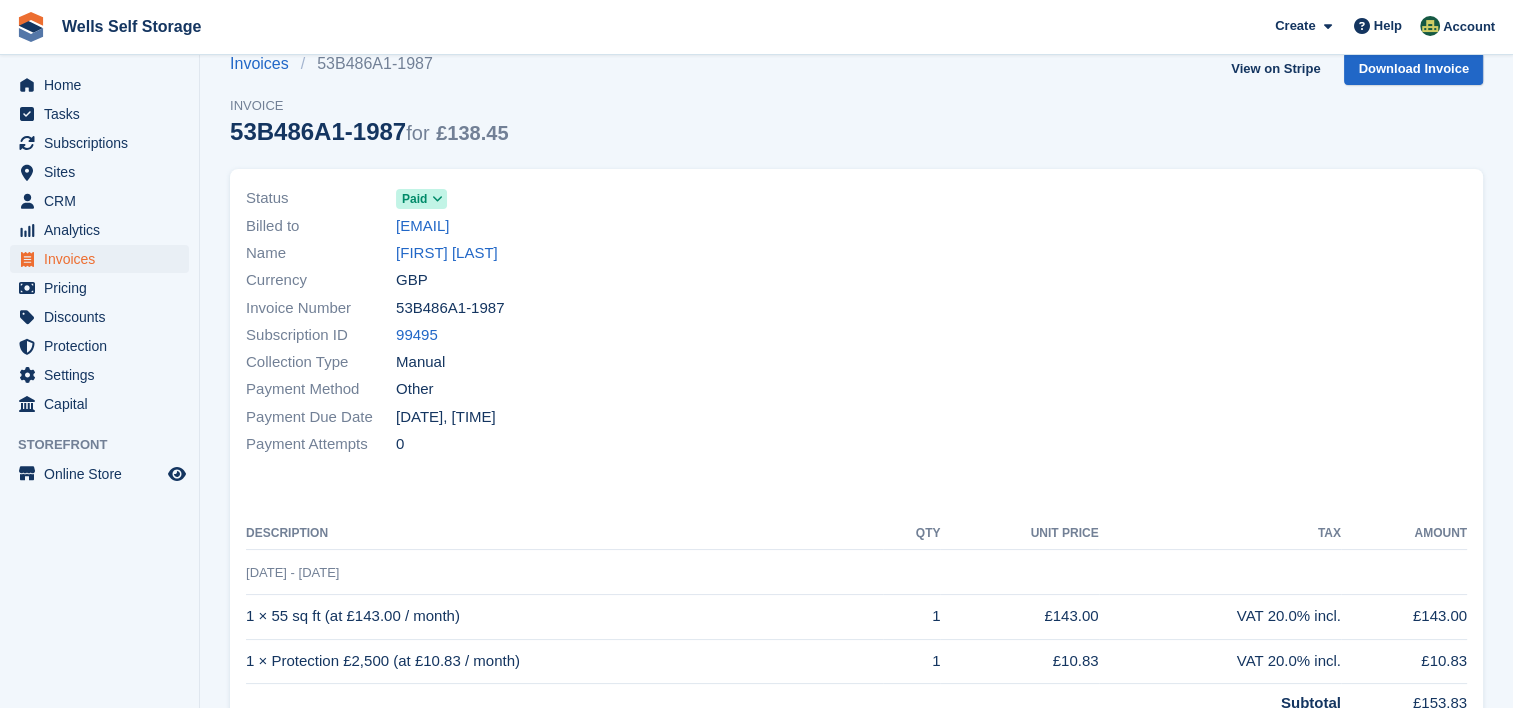 scroll, scrollTop: 0, scrollLeft: 0, axis: both 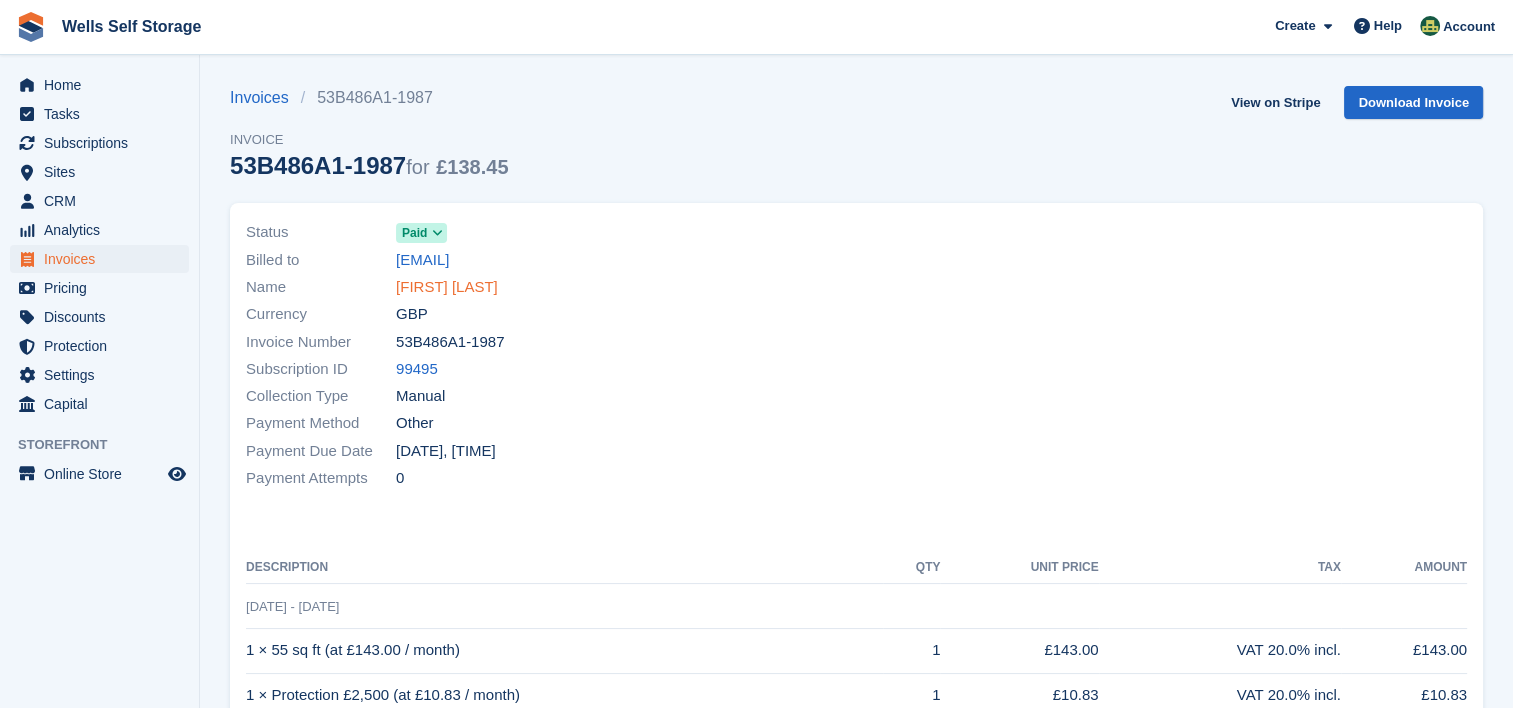 click on "[FIRST] [LAST]" at bounding box center (447, 287) 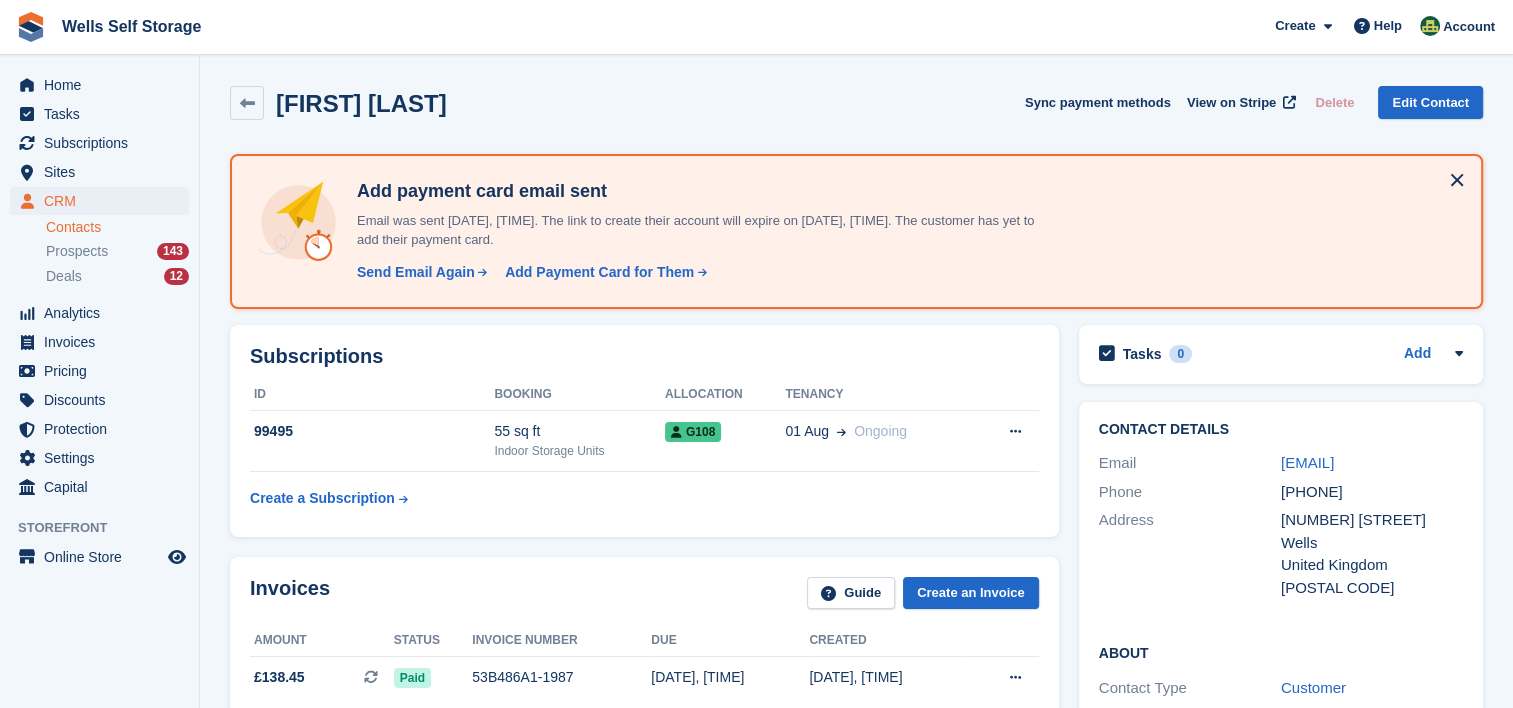 click at bounding box center (1457, 180) 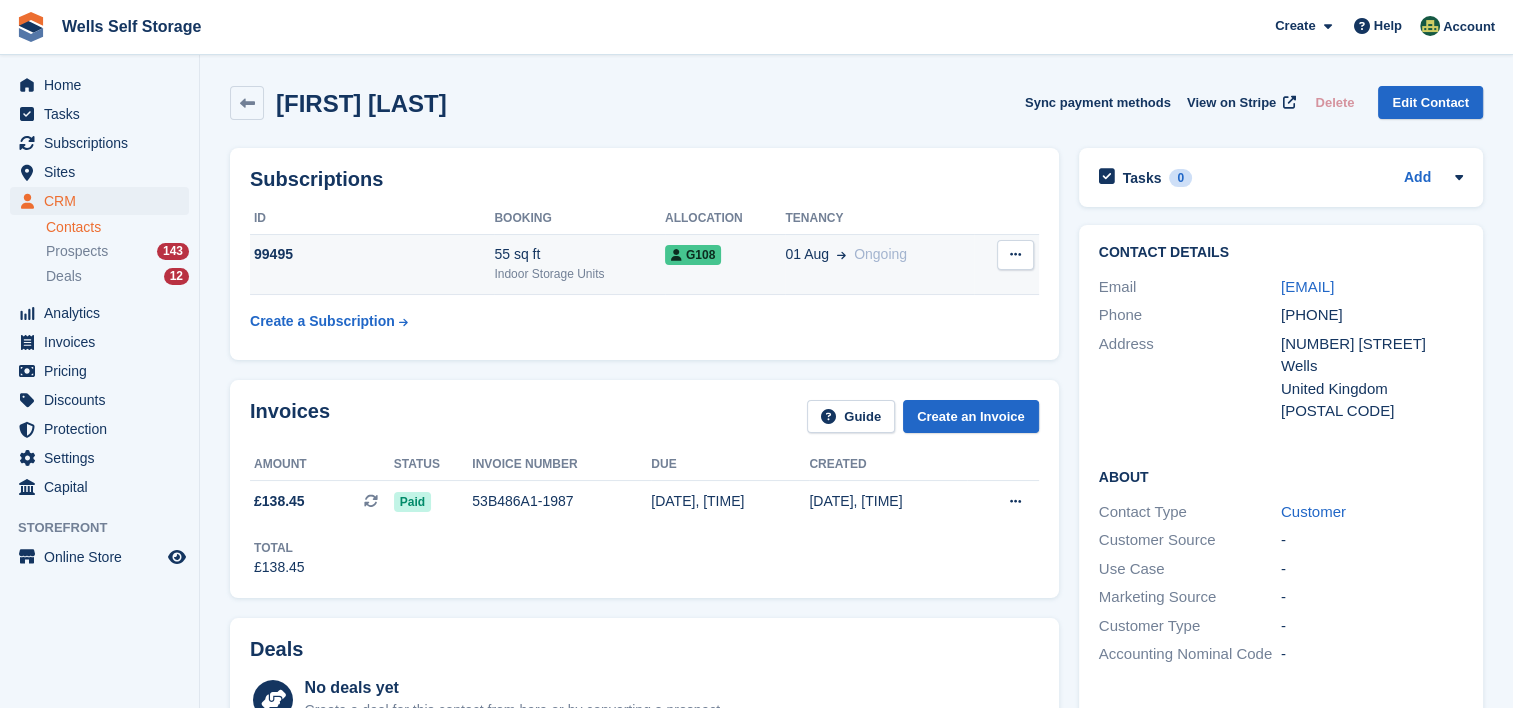click at bounding box center (1015, 254) 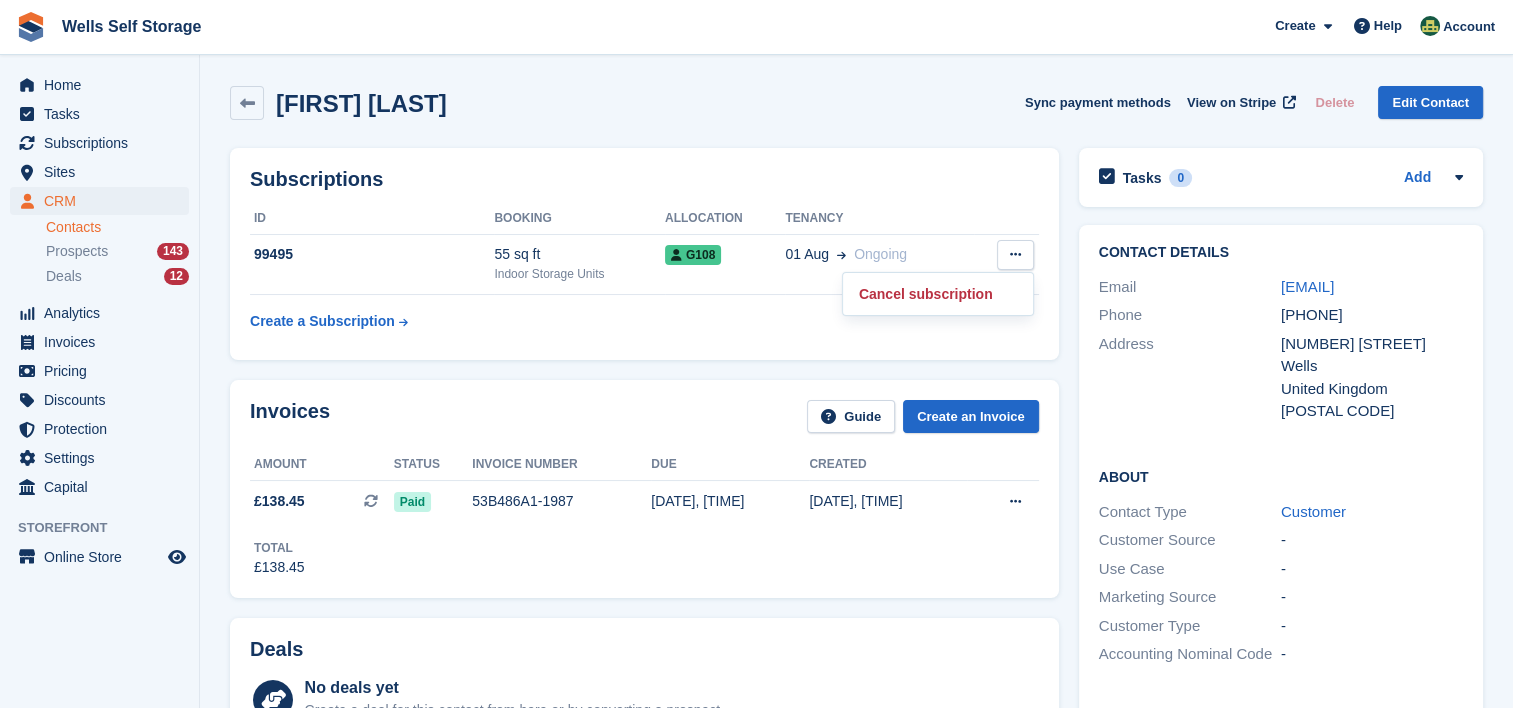 click on "[FIRST] [LAST]
Sync payment methods
View on Stripe
Delete
Edit Contact" at bounding box center [856, 103] 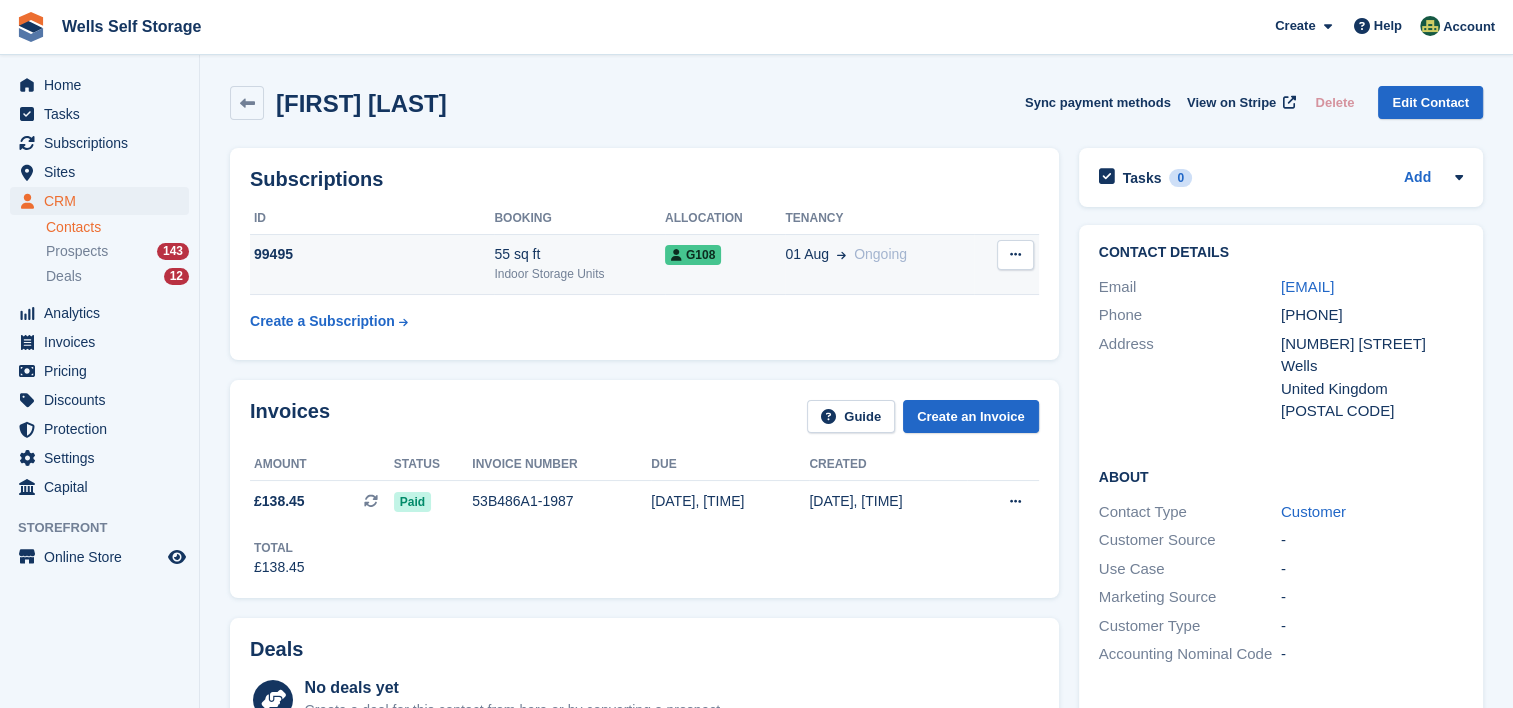 click on "99495" at bounding box center [372, 254] 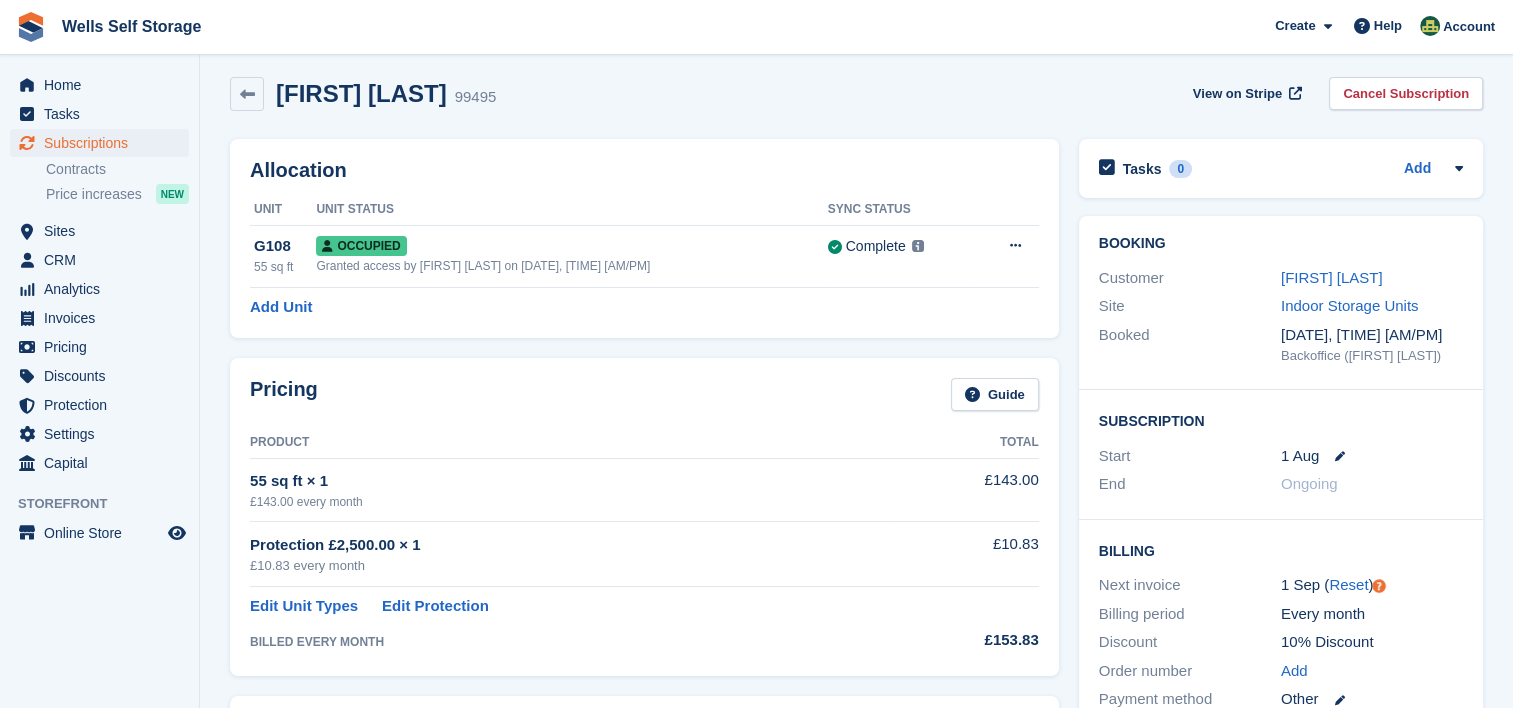 scroll, scrollTop: 0, scrollLeft: 0, axis: both 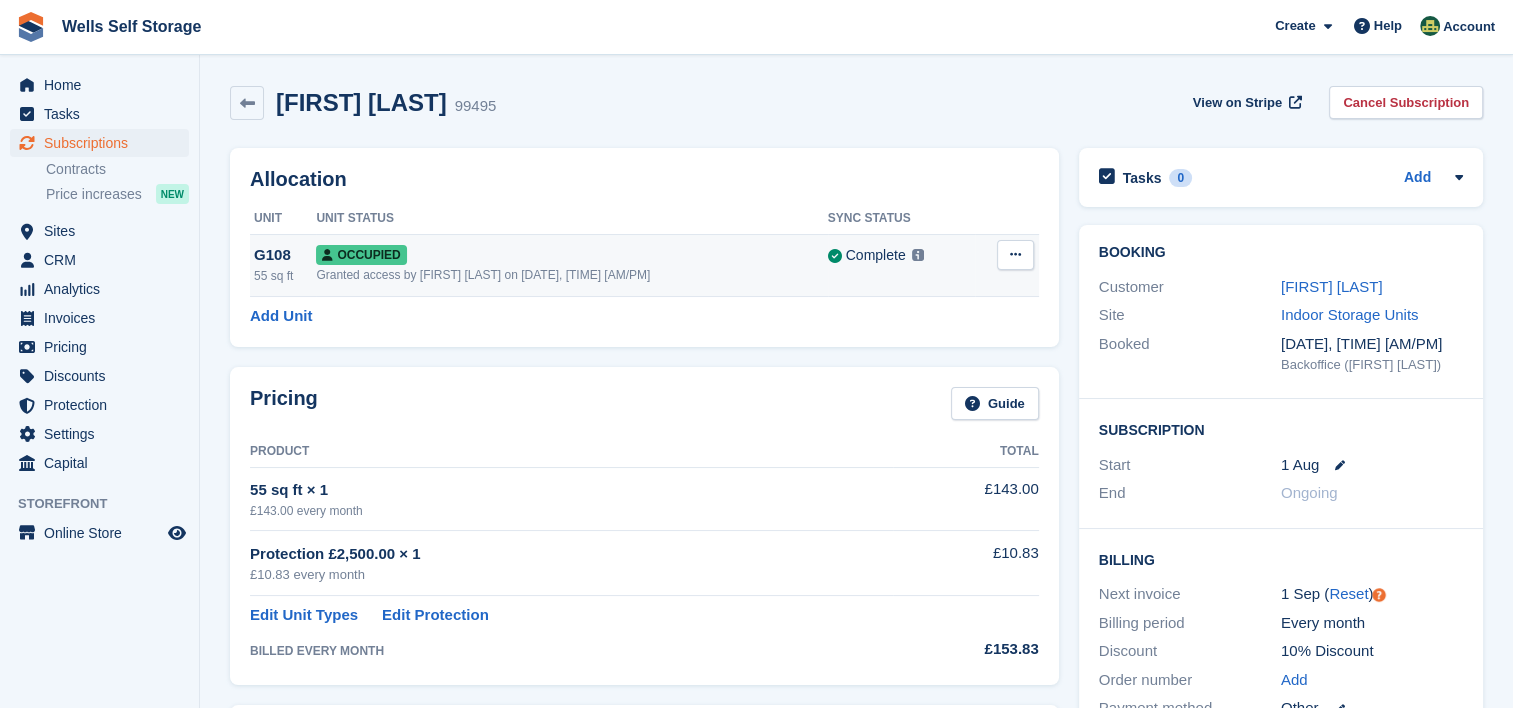 click at bounding box center (1015, 255) 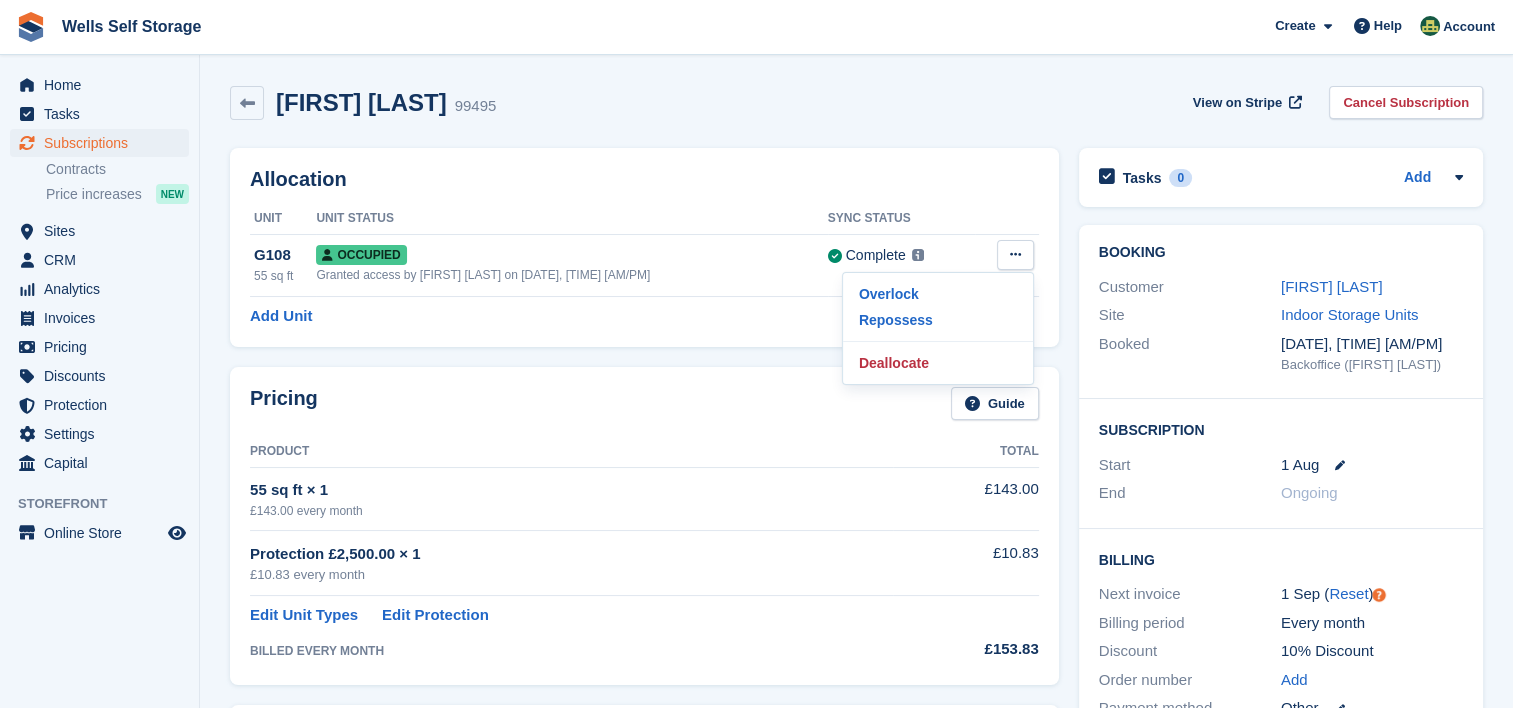 click on "Allocation" at bounding box center [644, 179] 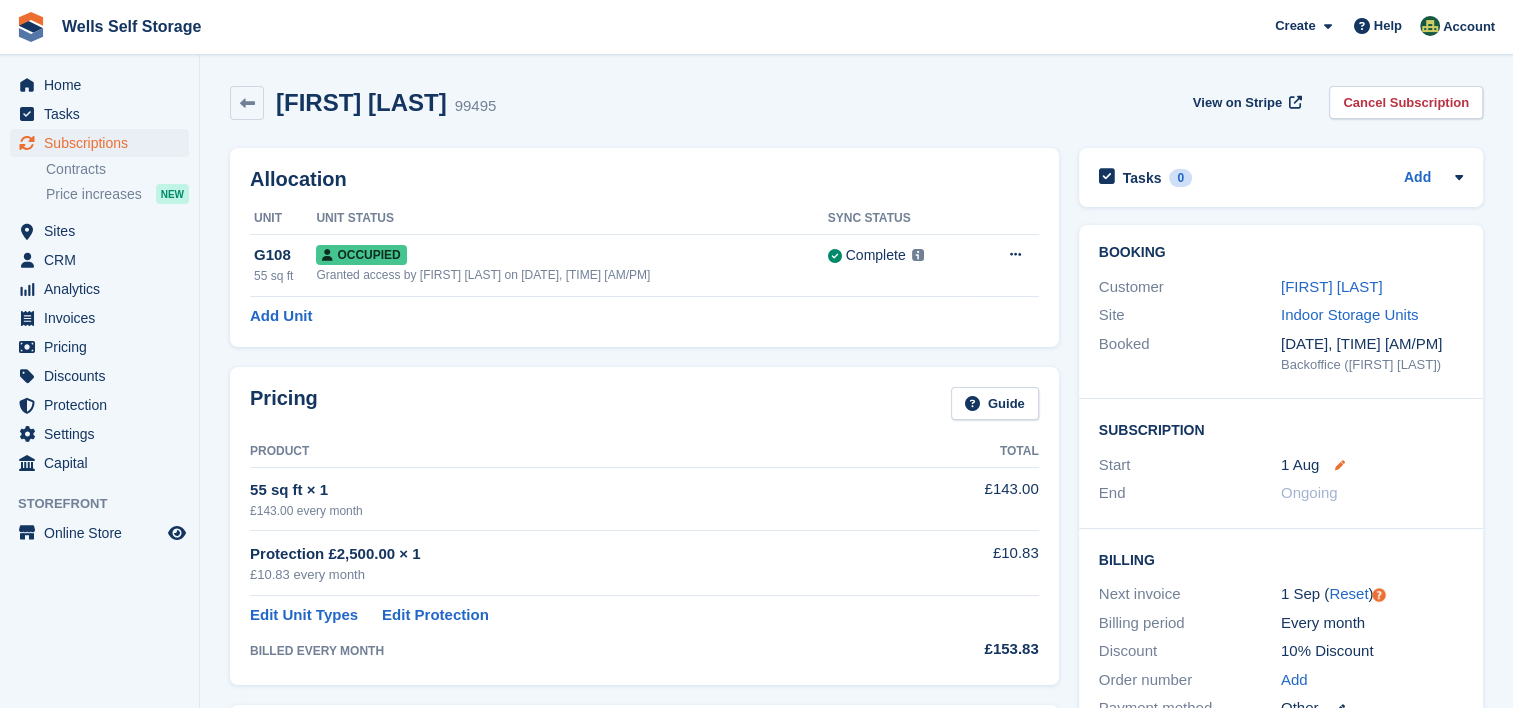 click at bounding box center (1340, 465) 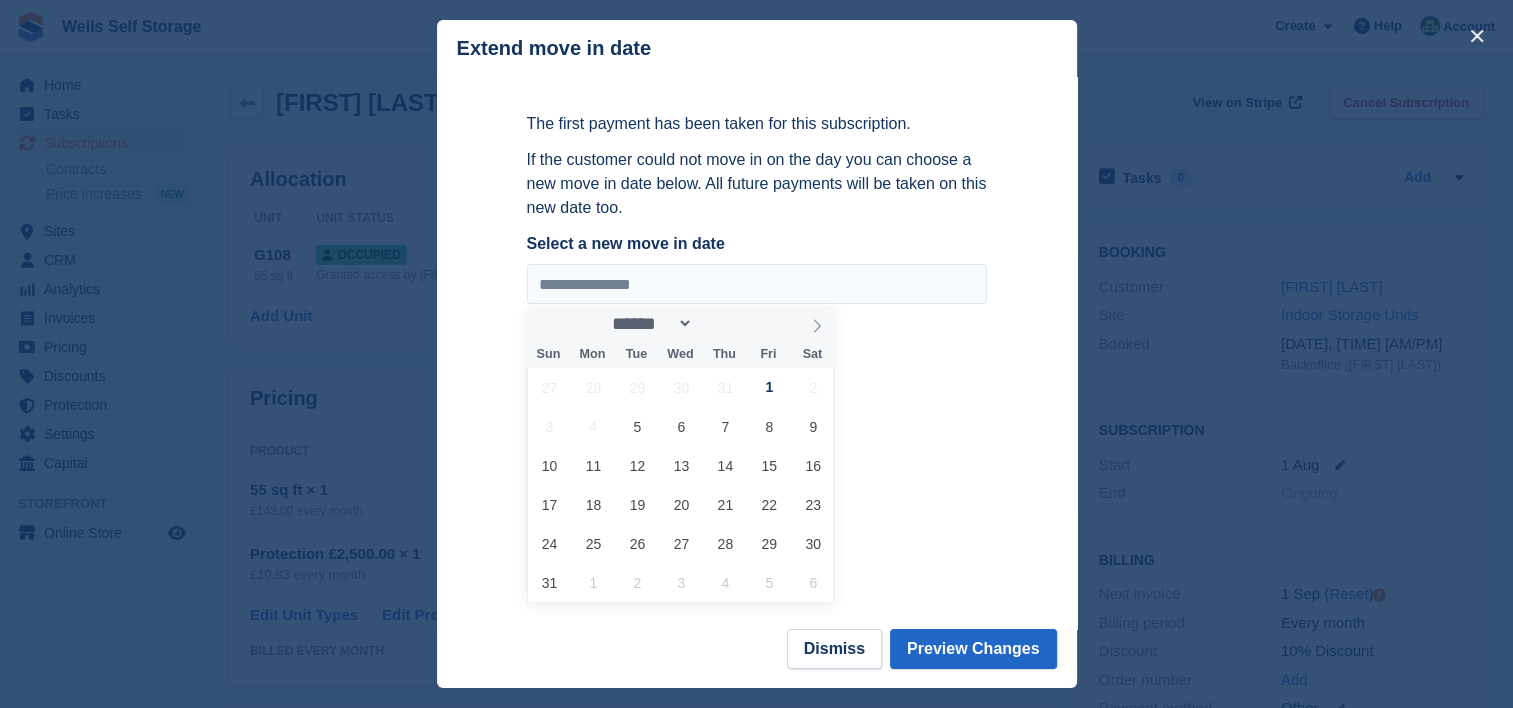 click on "**********" at bounding box center [757, 359] 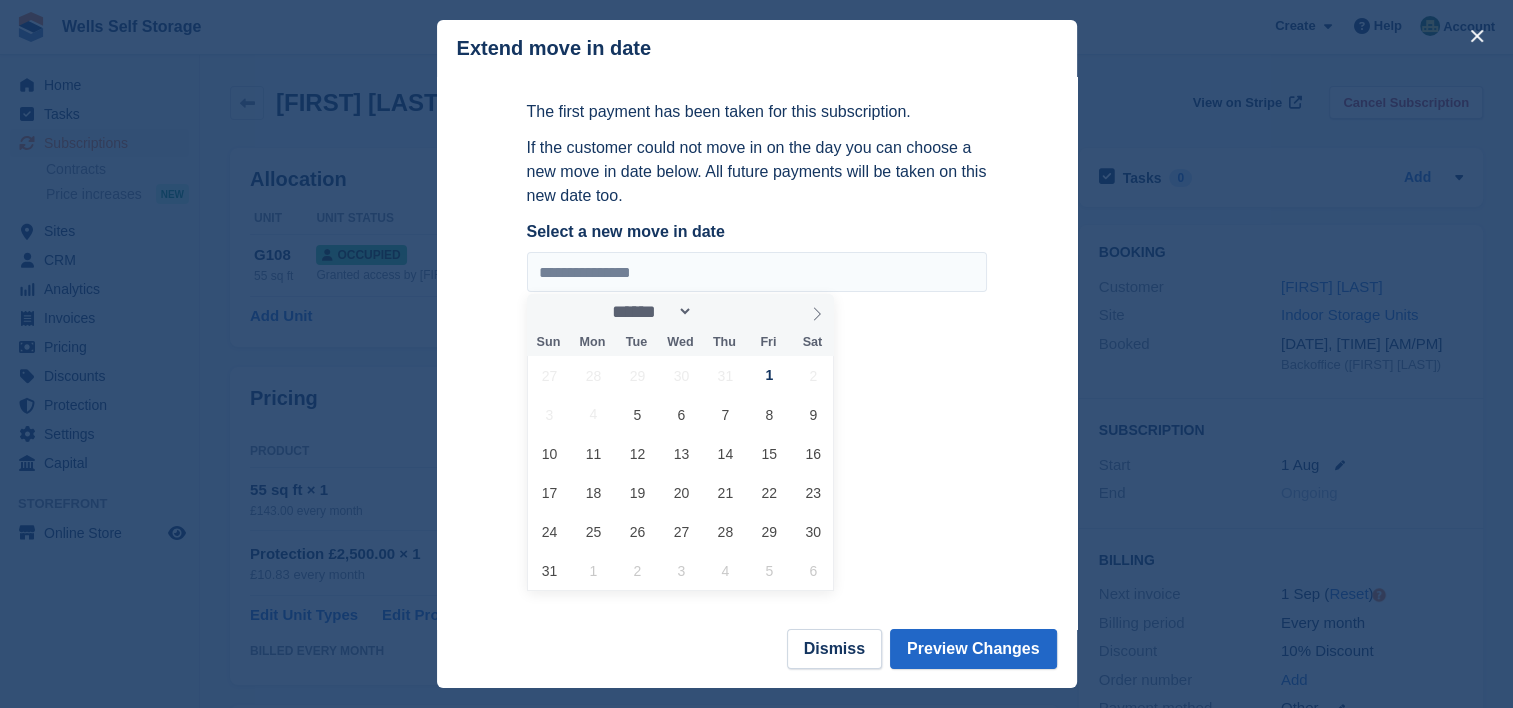 scroll, scrollTop: 15, scrollLeft: 0, axis: vertical 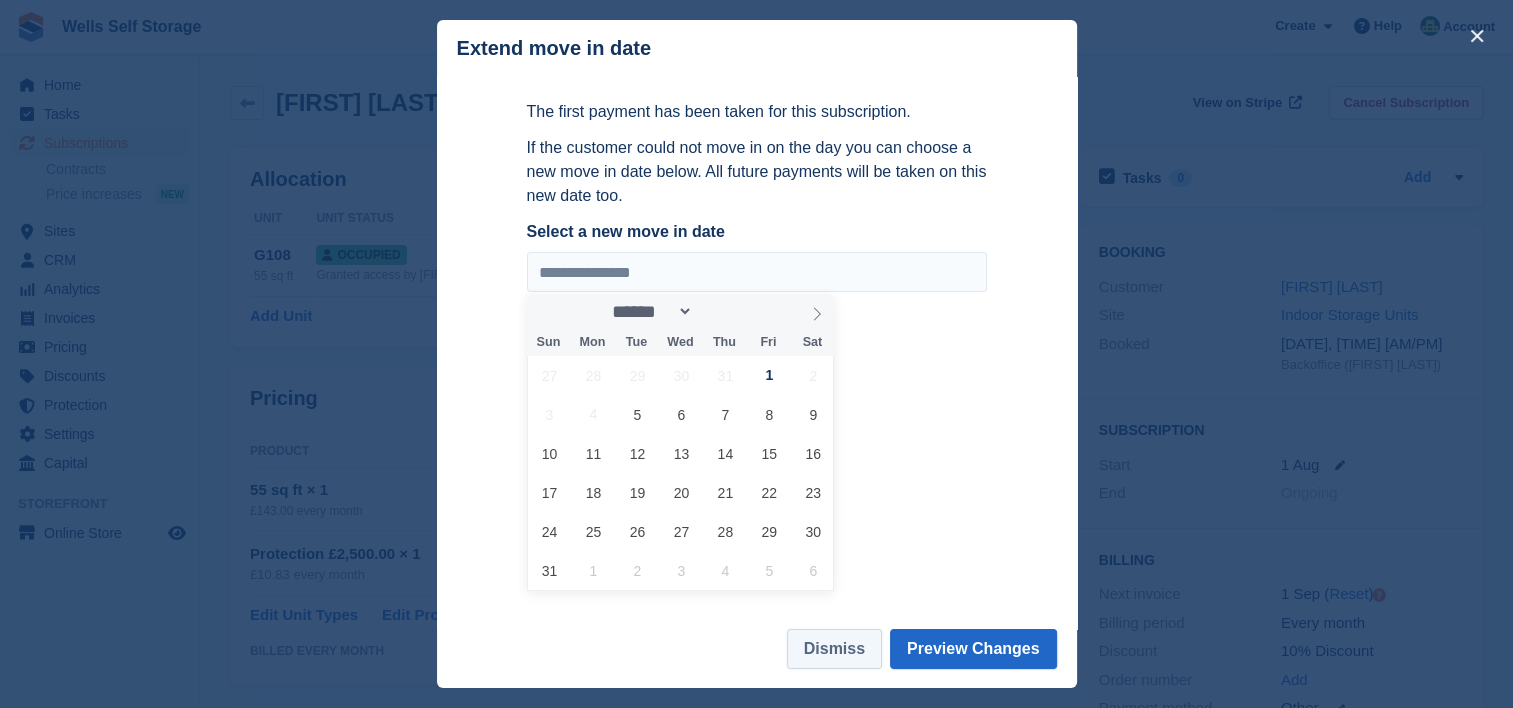 click on "Dismiss" at bounding box center [834, 649] 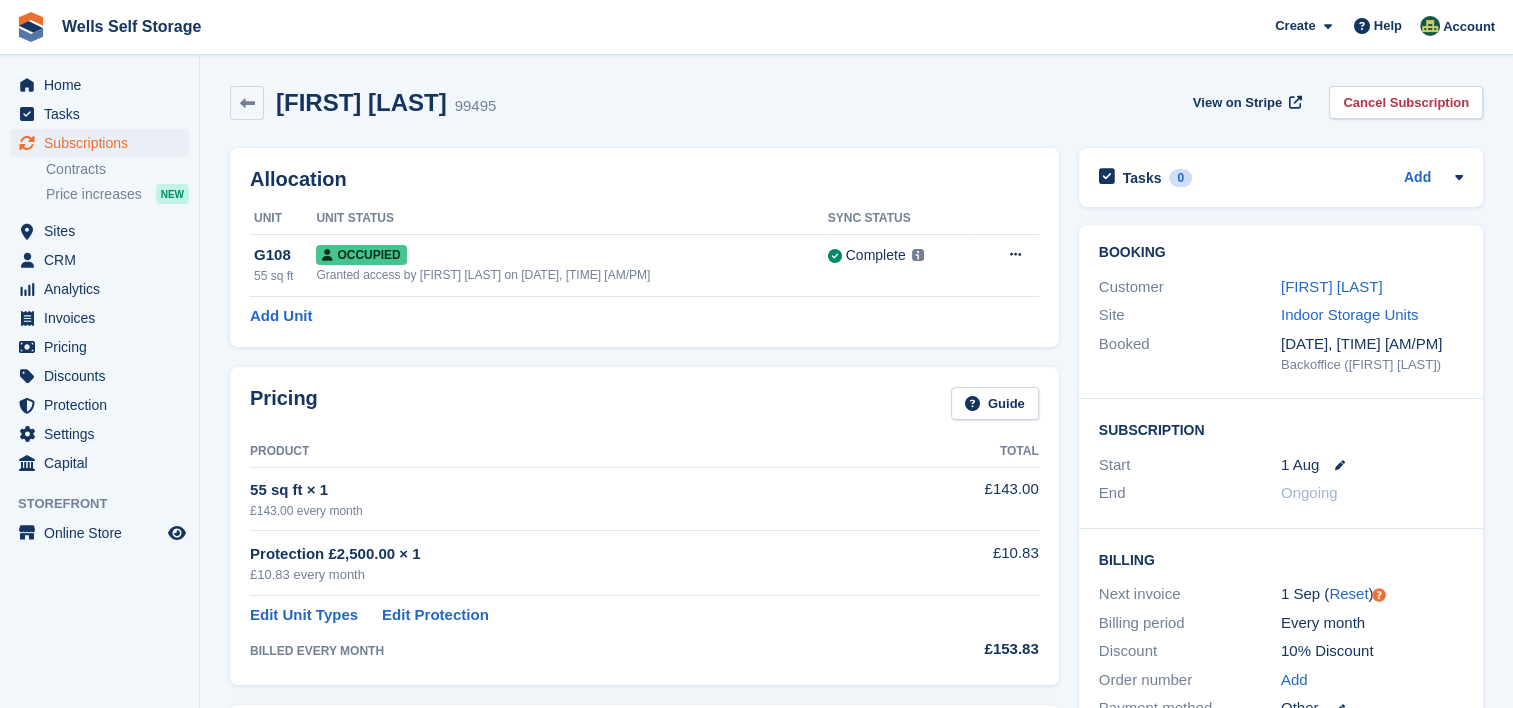 click on "Ongoing" at bounding box center (1309, 492) 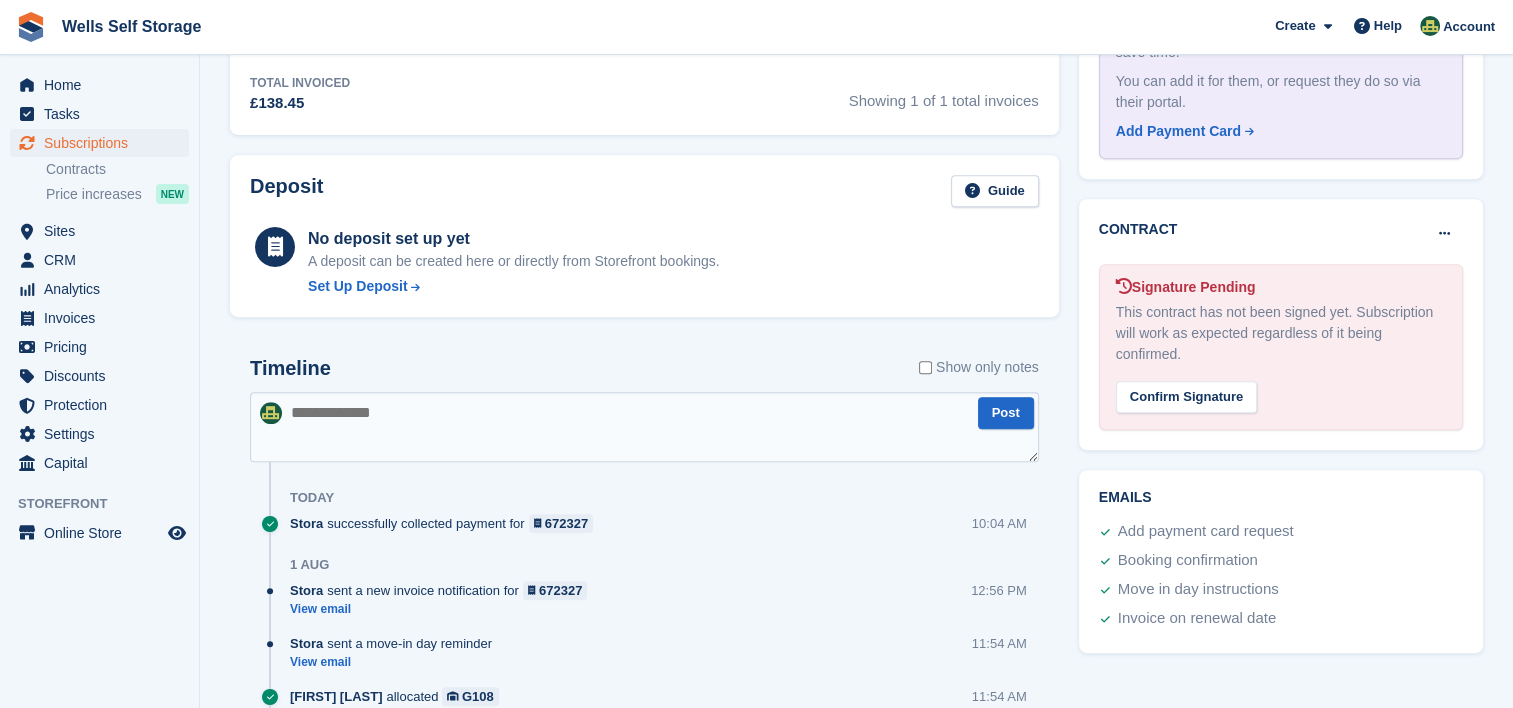 scroll, scrollTop: 900, scrollLeft: 0, axis: vertical 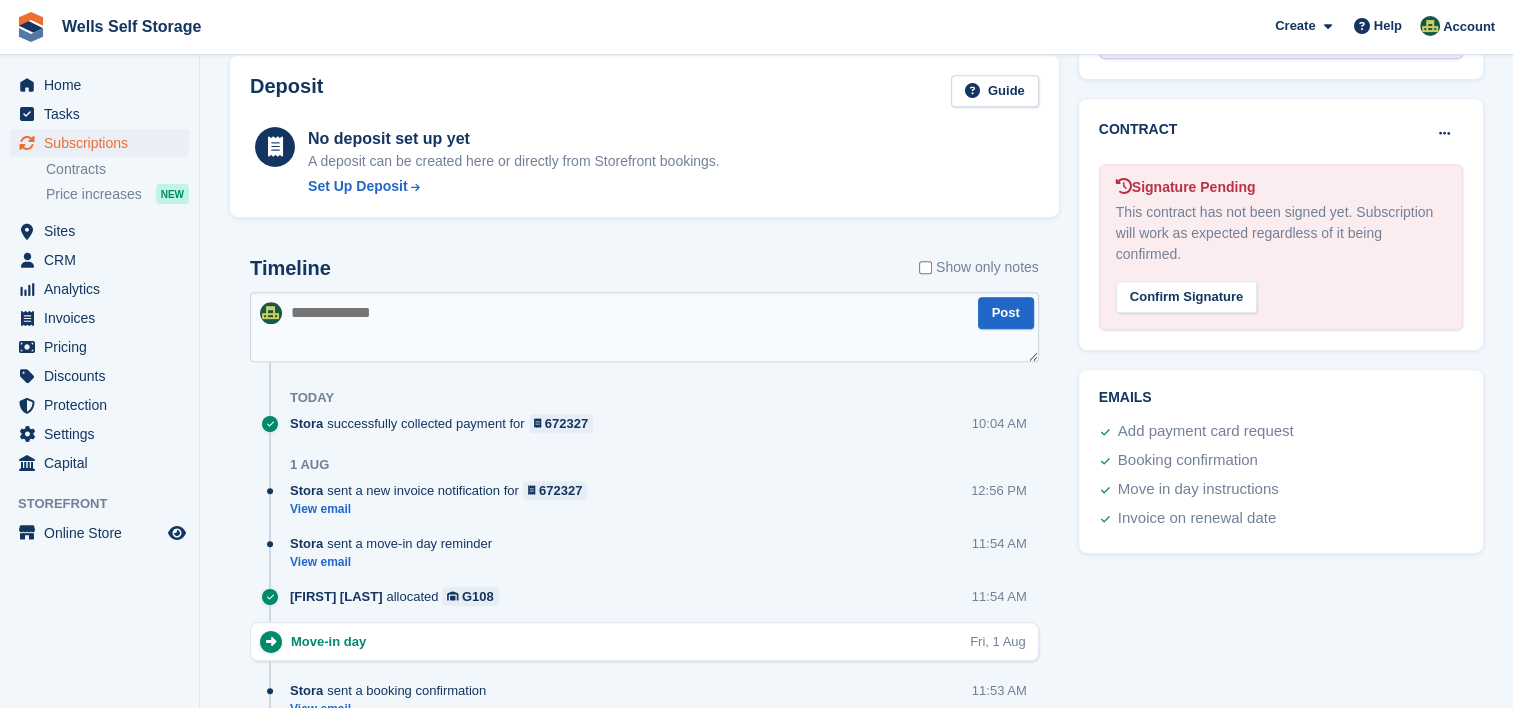 click at bounding box center (644, 327) 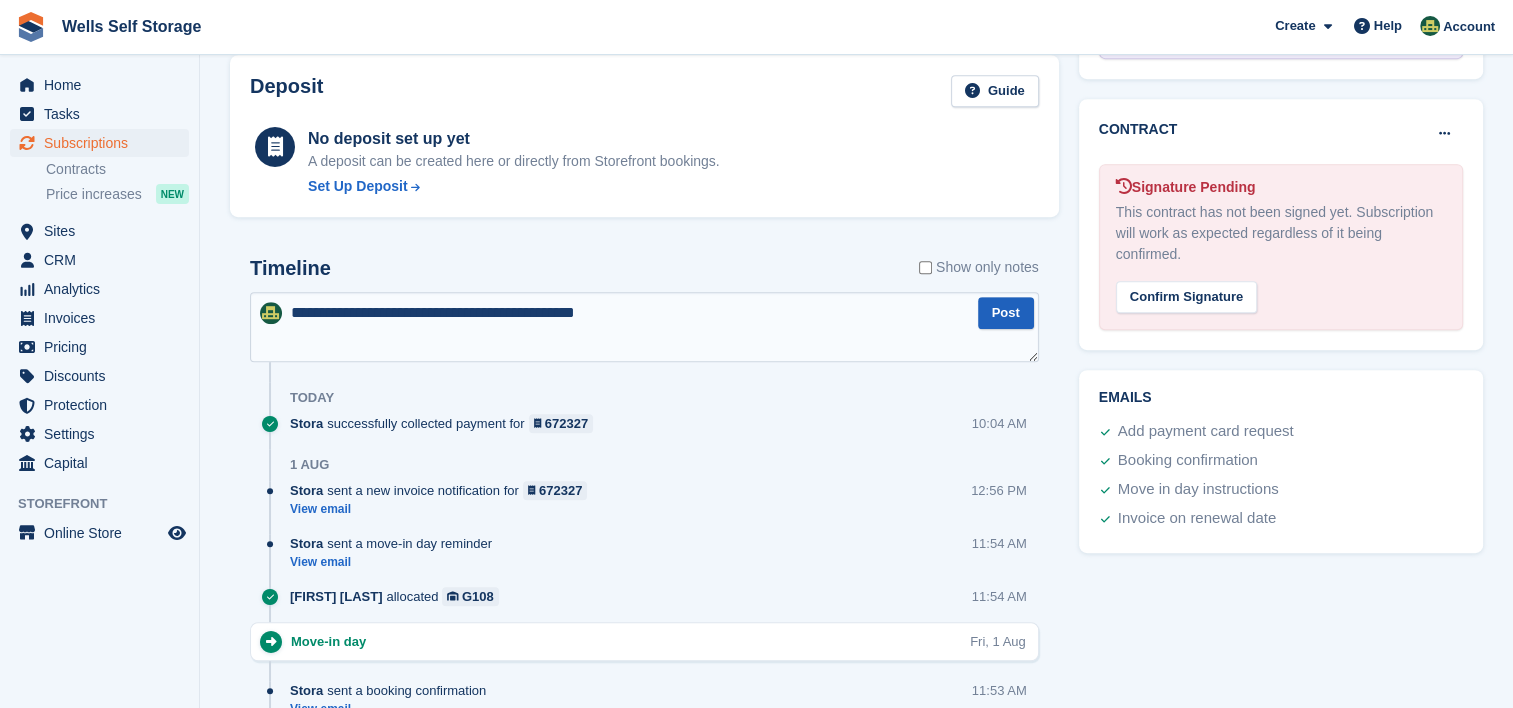 type on "**********" 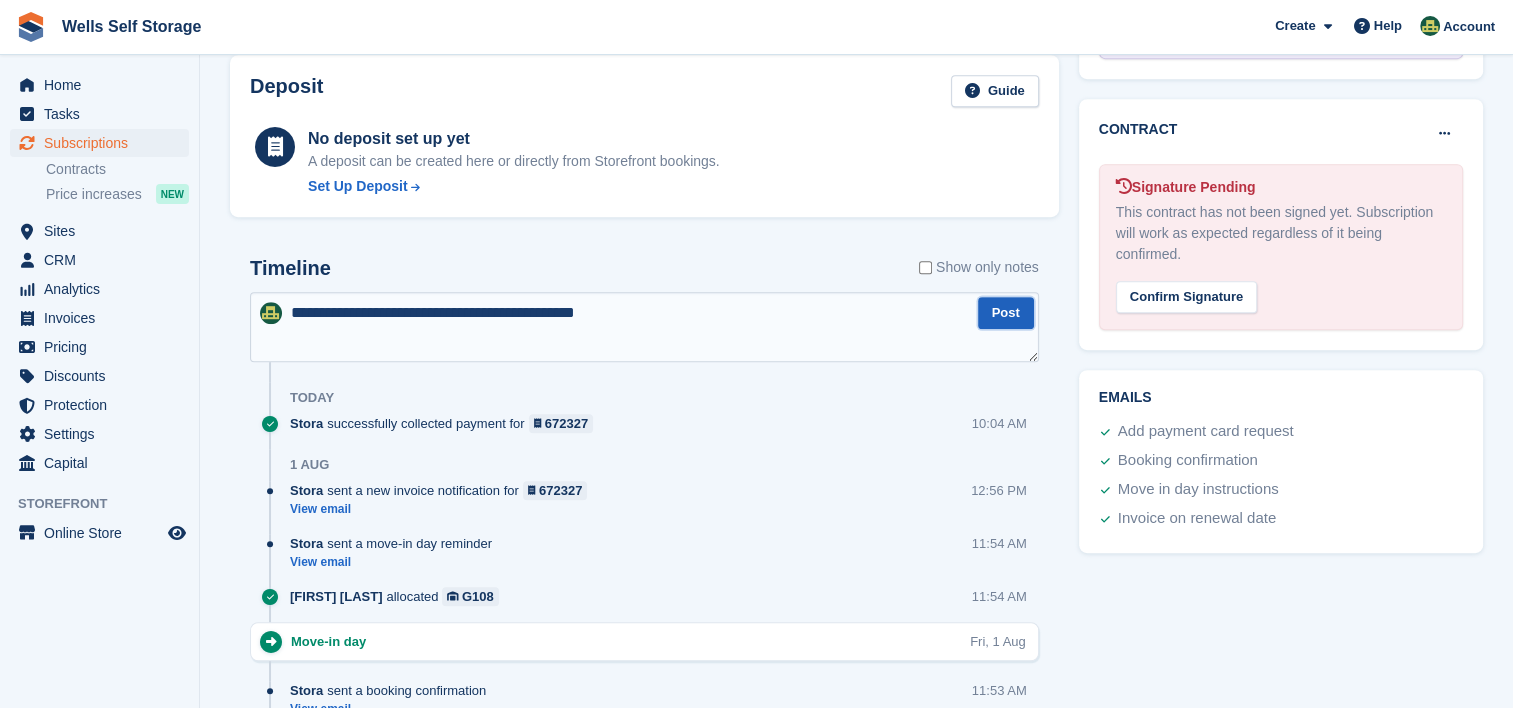 click on "Post" at bounding box center (1006, 313) 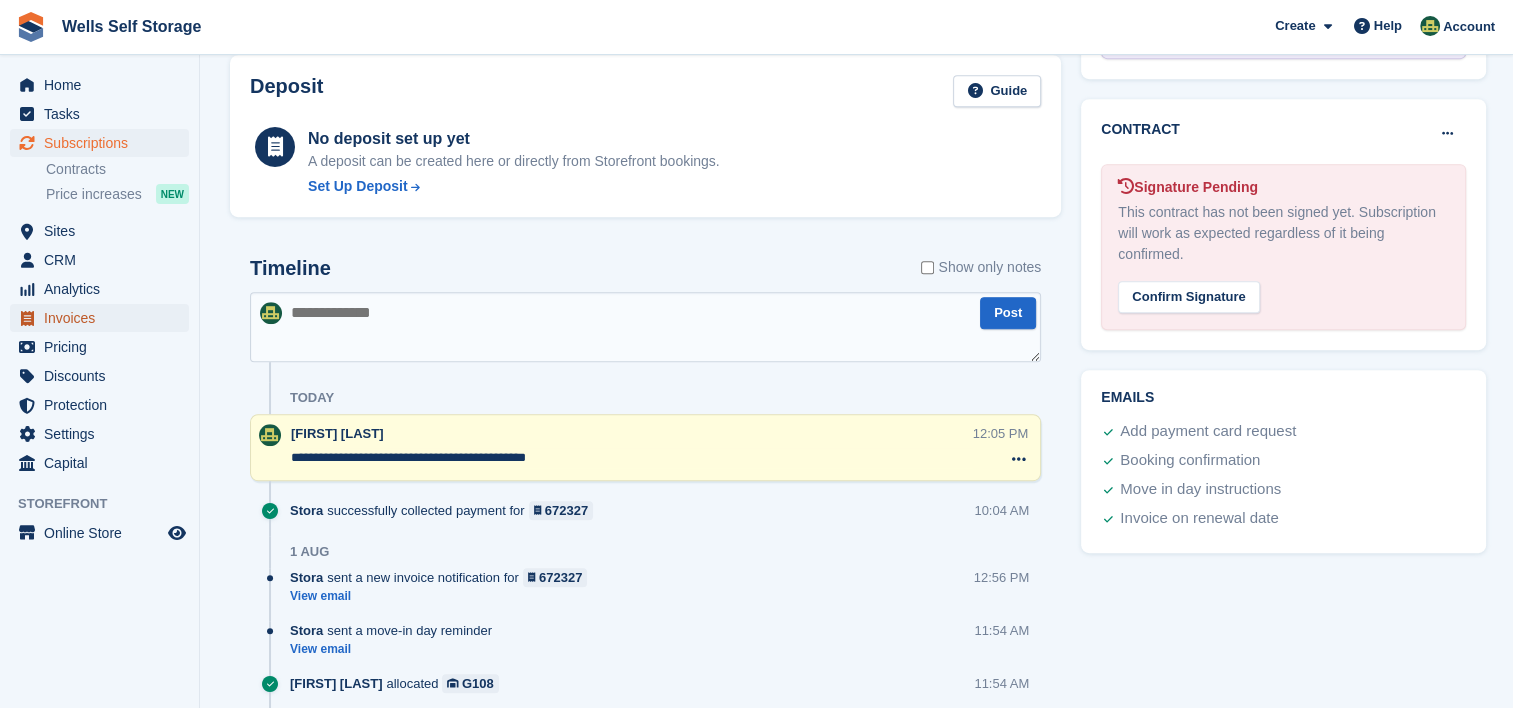 click on "Invoices" at bounding box center [104, 318] 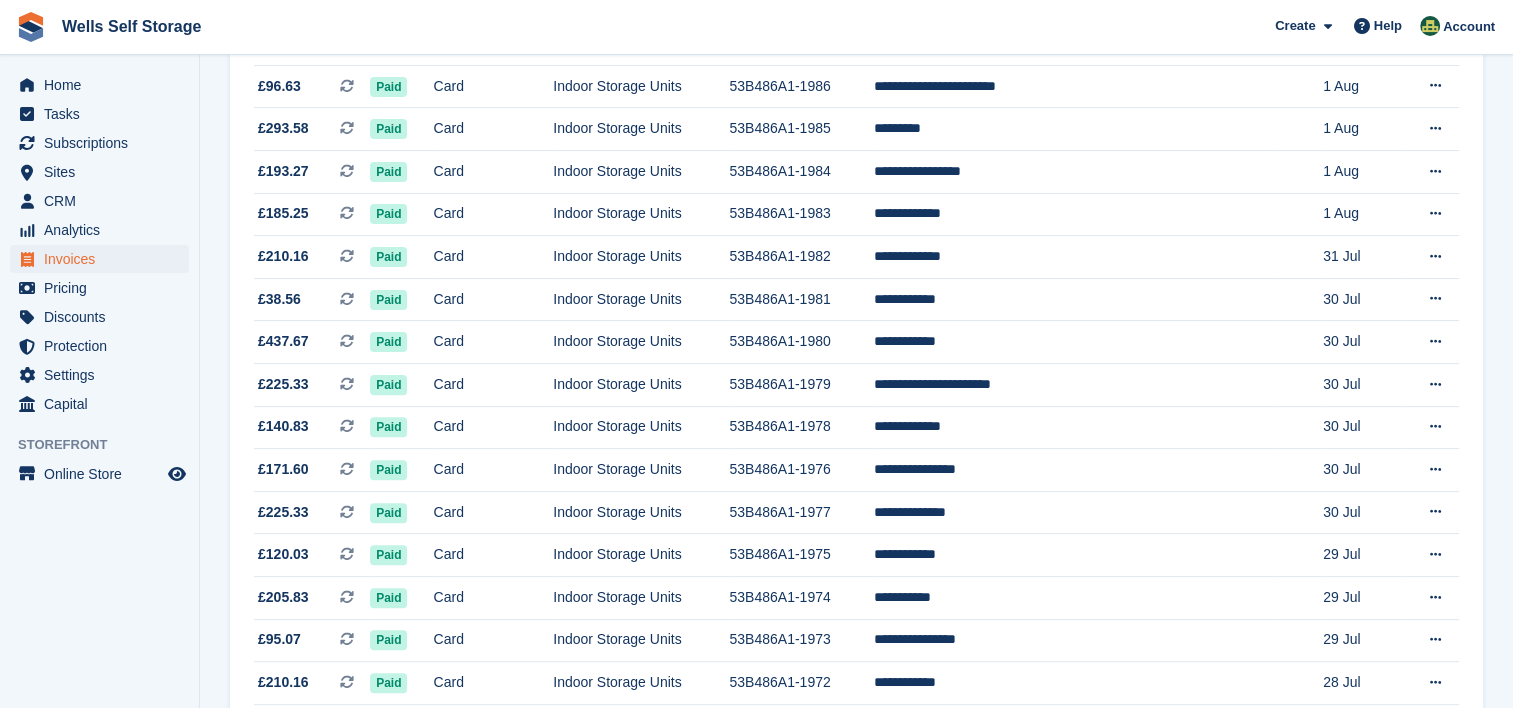scroll, scrollTop: 600, scrollLeft: 0, axis: vertical 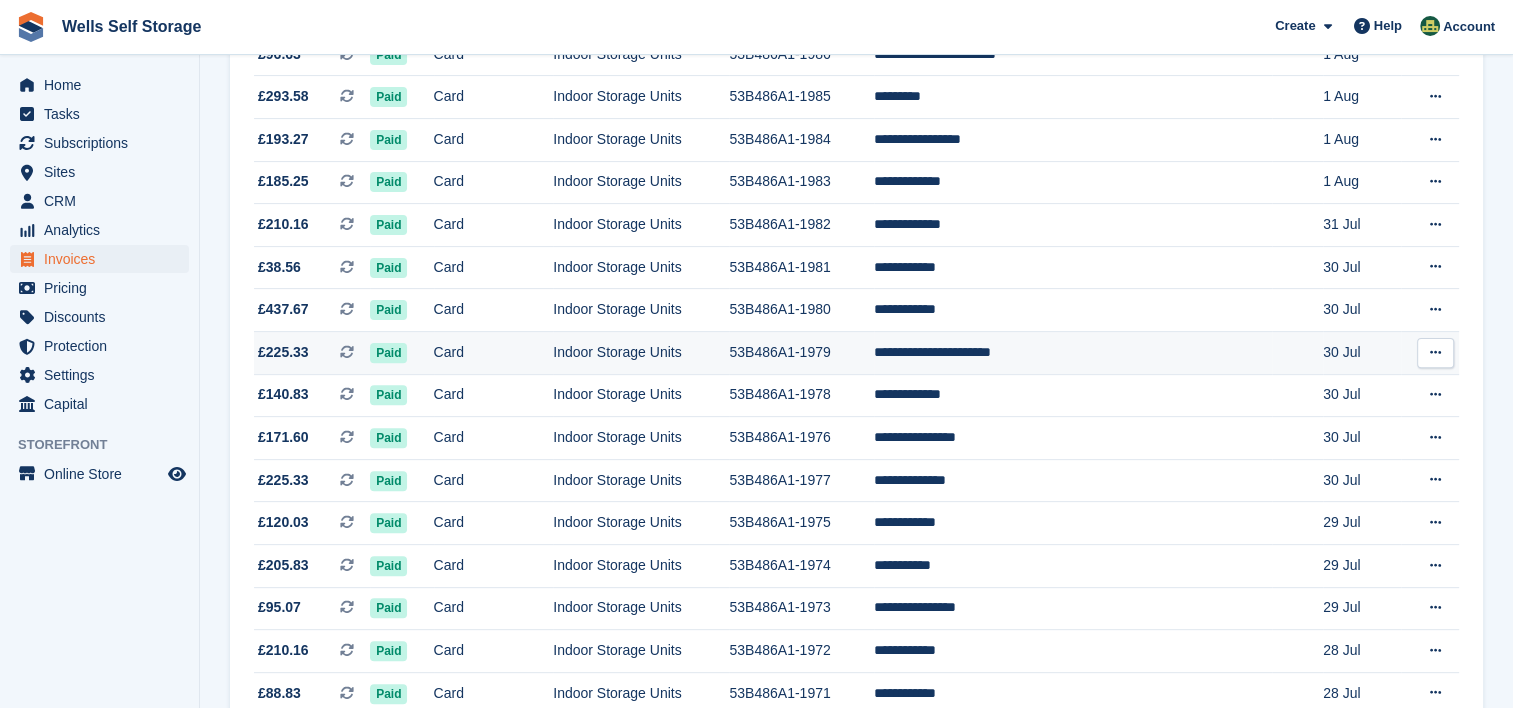 click on "Indoor Storage Units" at bounding box center [641, 353] 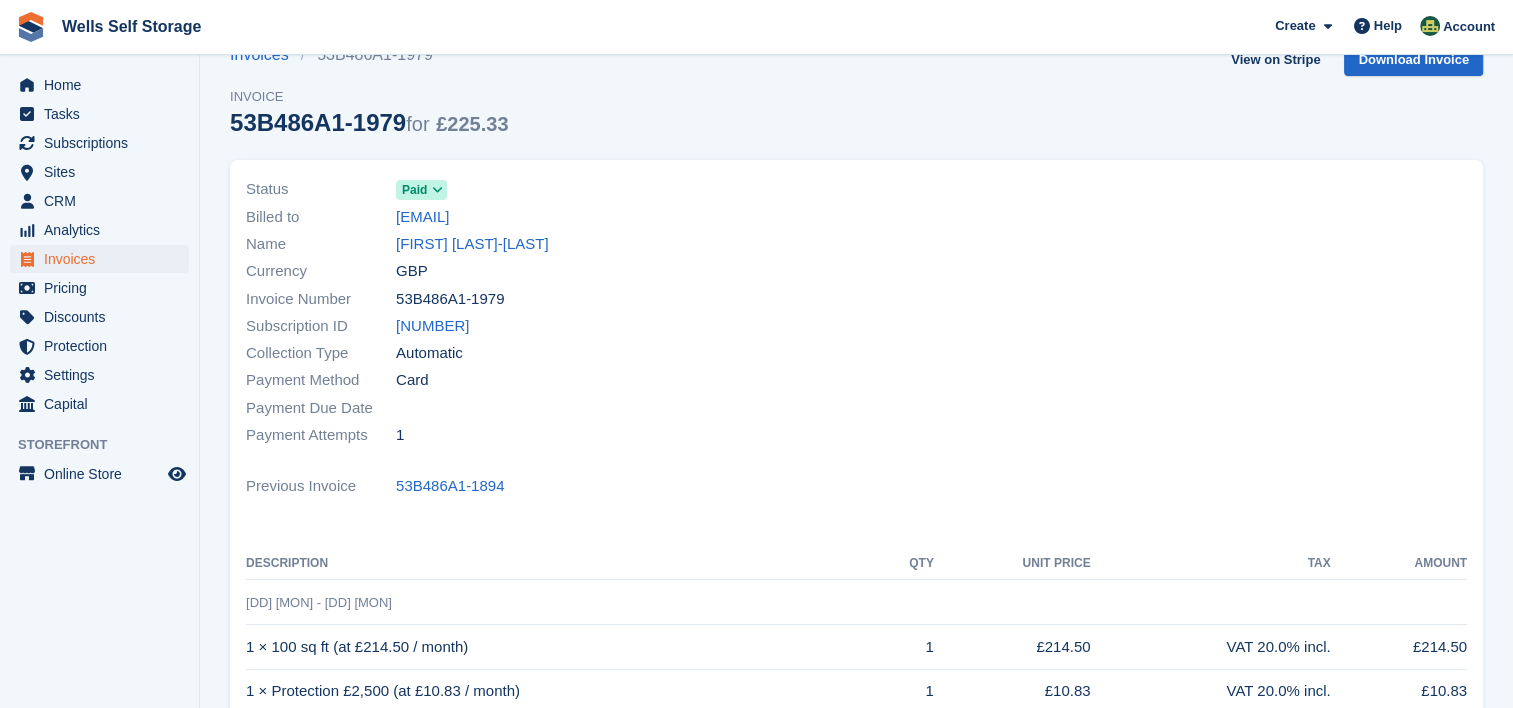 scroll, scrollTop: 0, scrollLeft: 0, axis: both 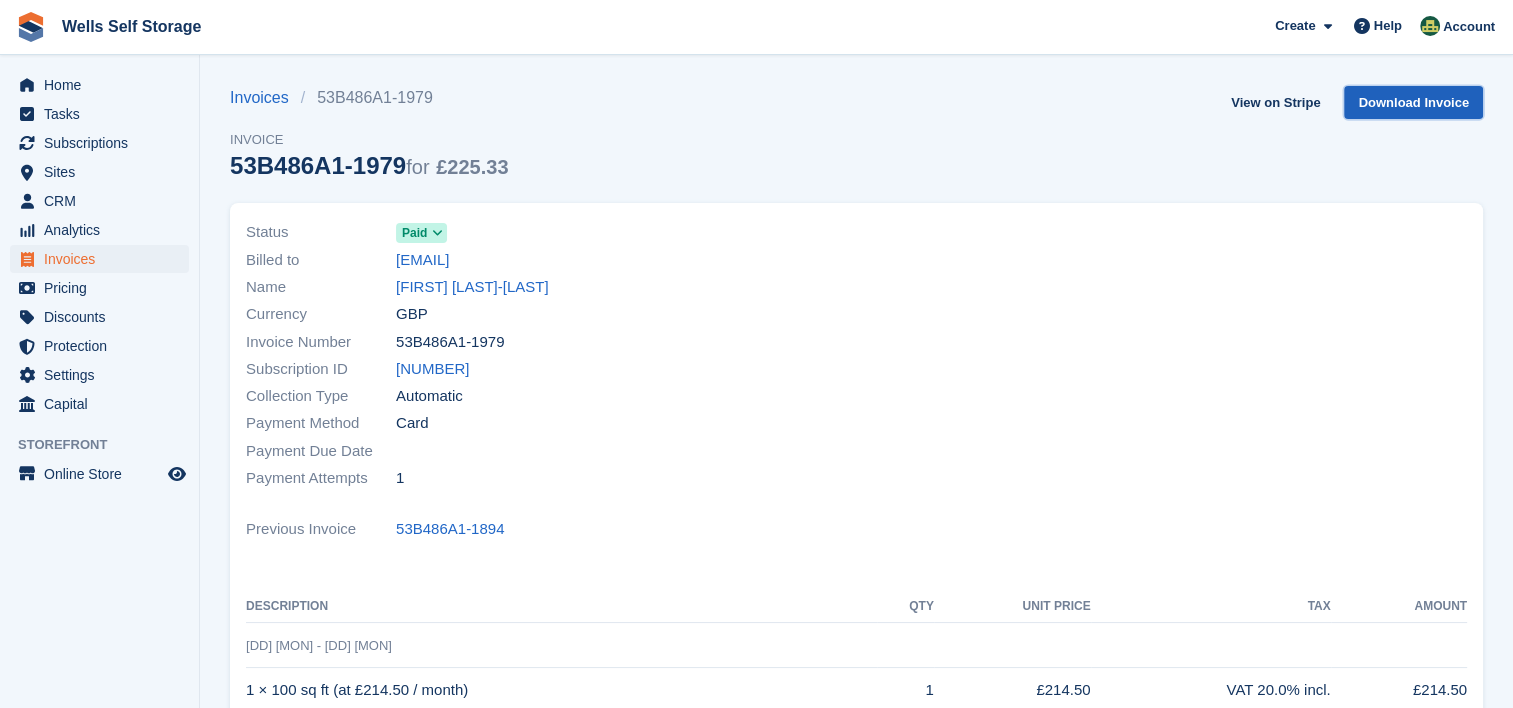 click on "Download Invoice" at bounding box center [1413, 102] 